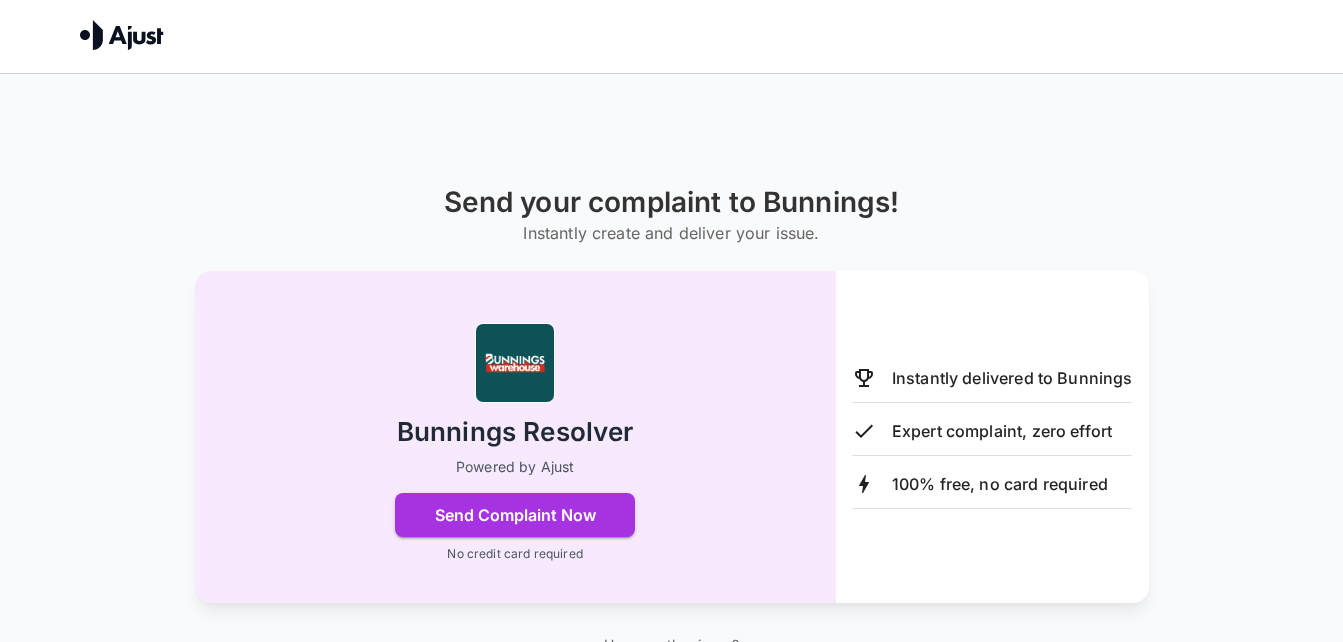 scroll, scrollTop: 0, scrollLeft: 0, axis: both 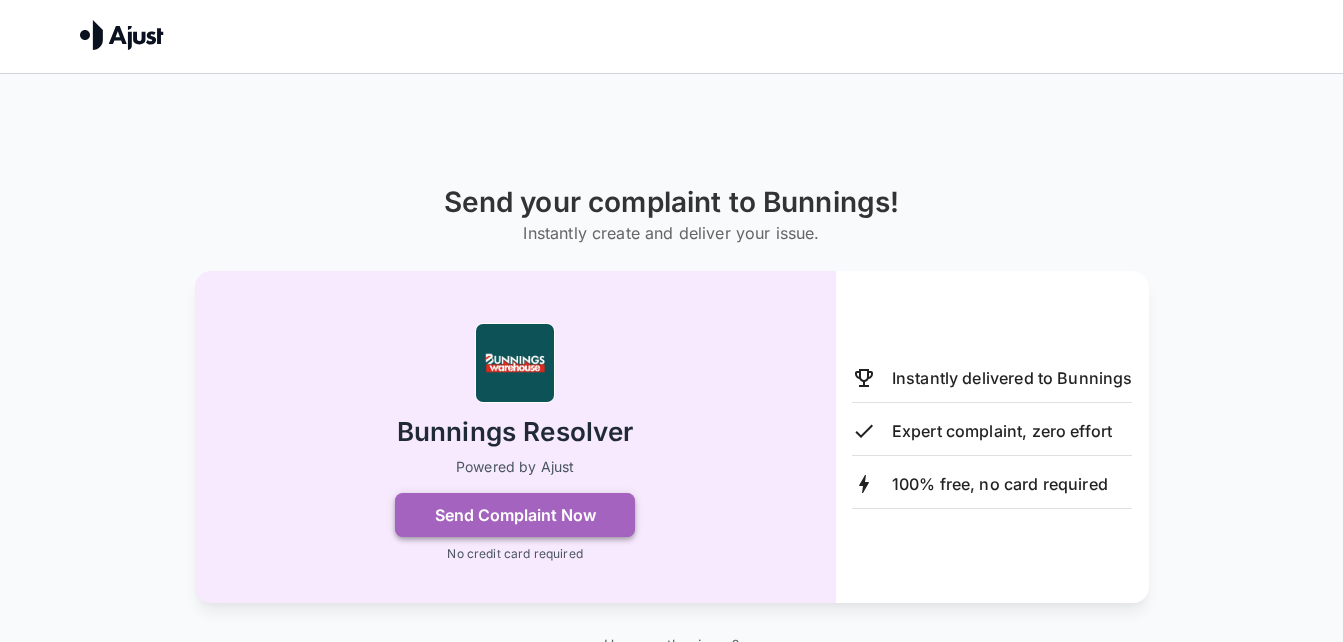 click on "Send Complaint Now" at bounding box center (515, 515) 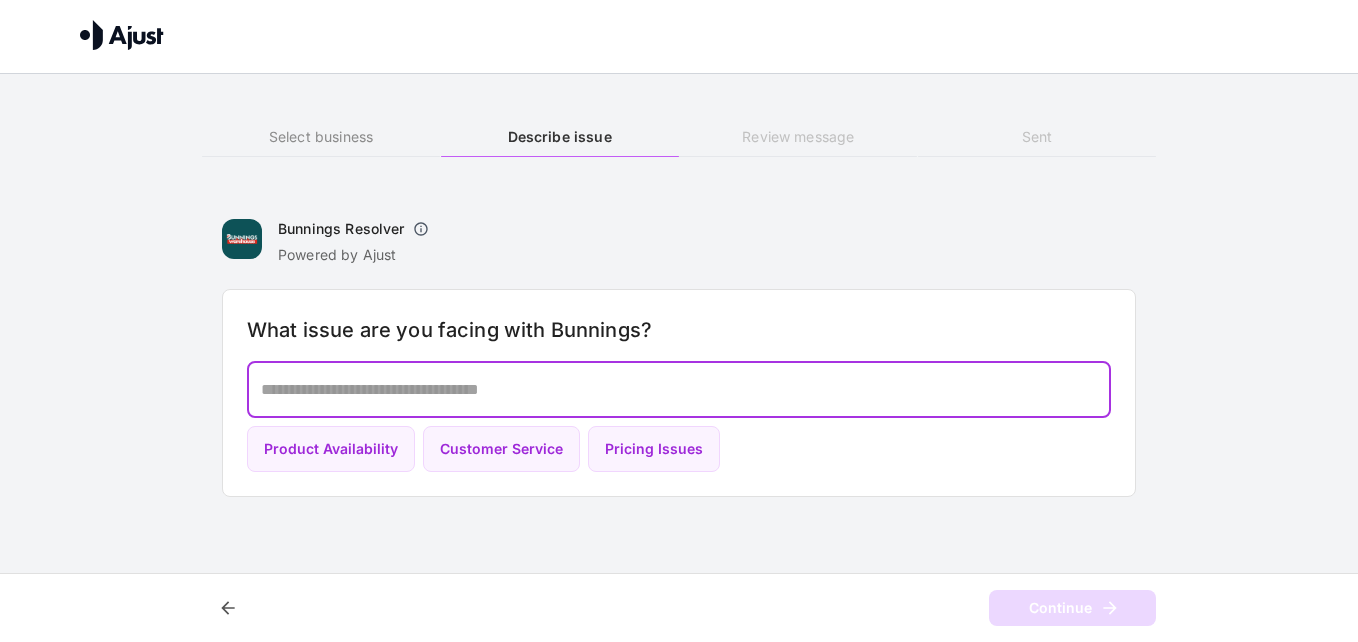 click at bounding box center (679, 389) 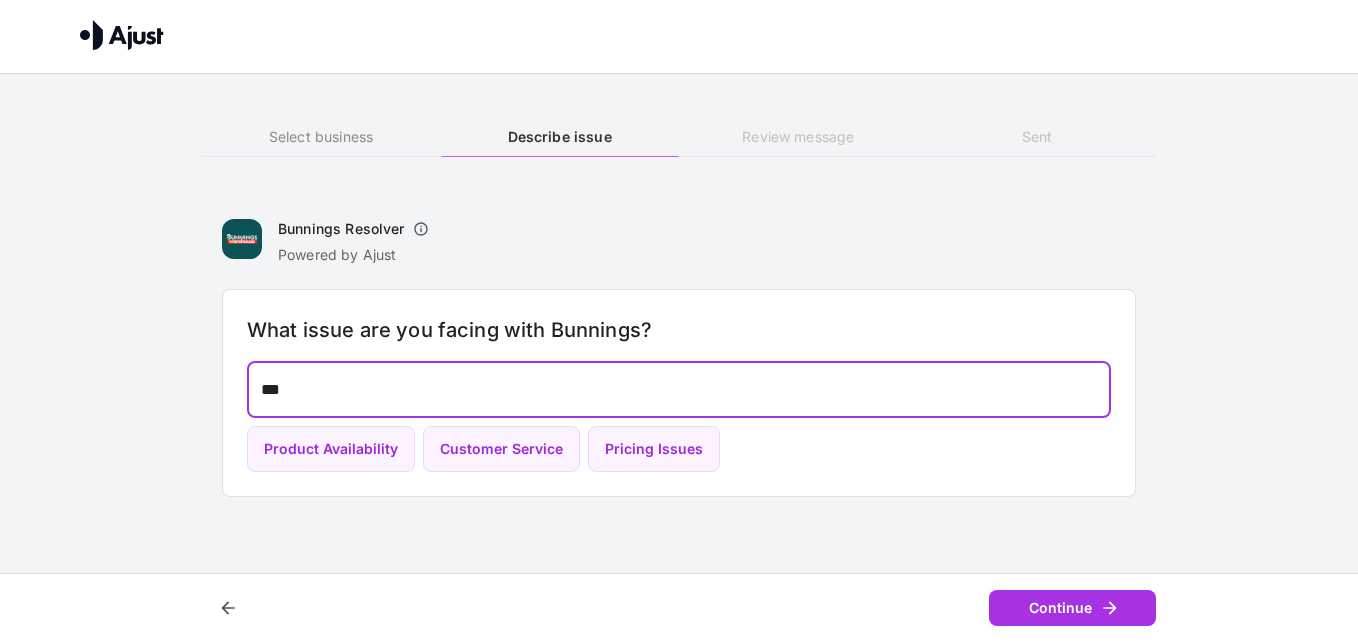 type on "**" 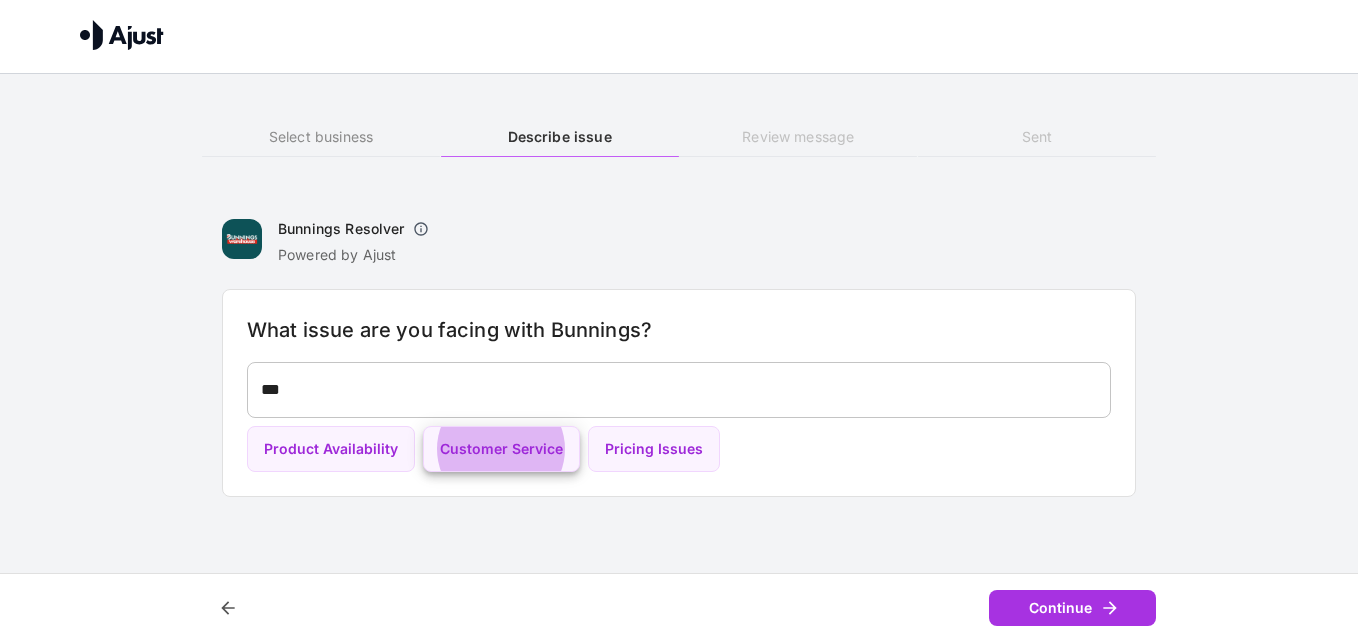type 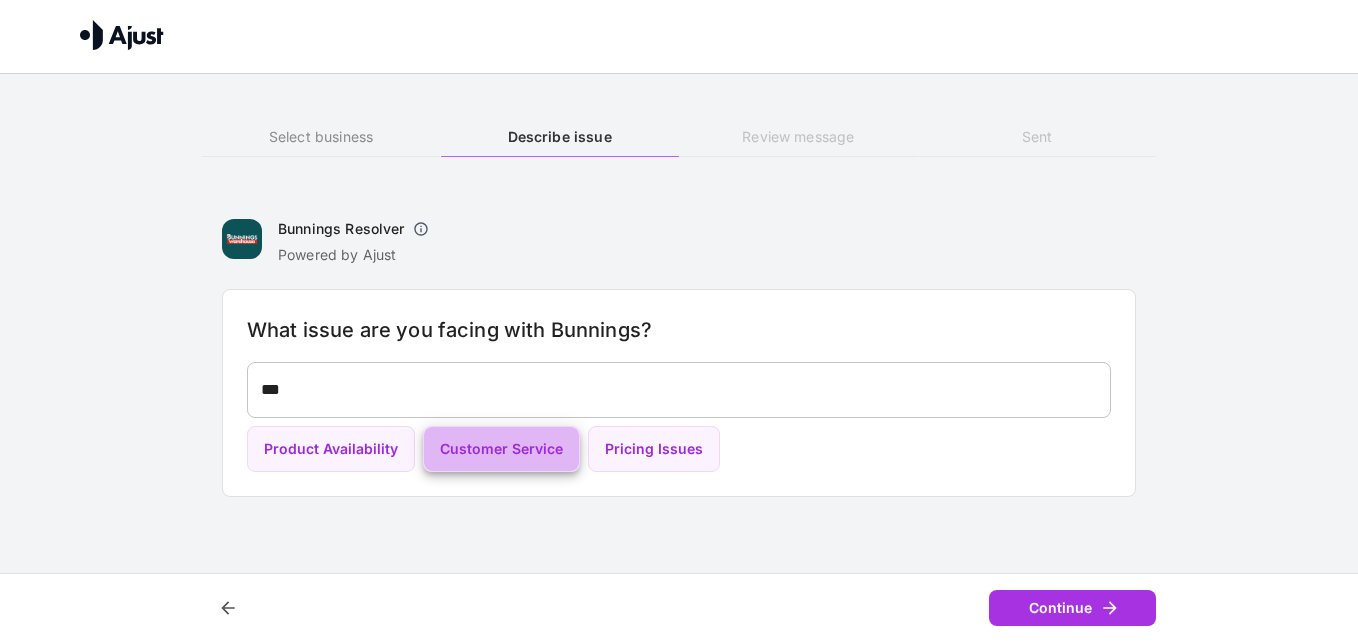 click on "Customer Service" at bounding box center [501, 449] 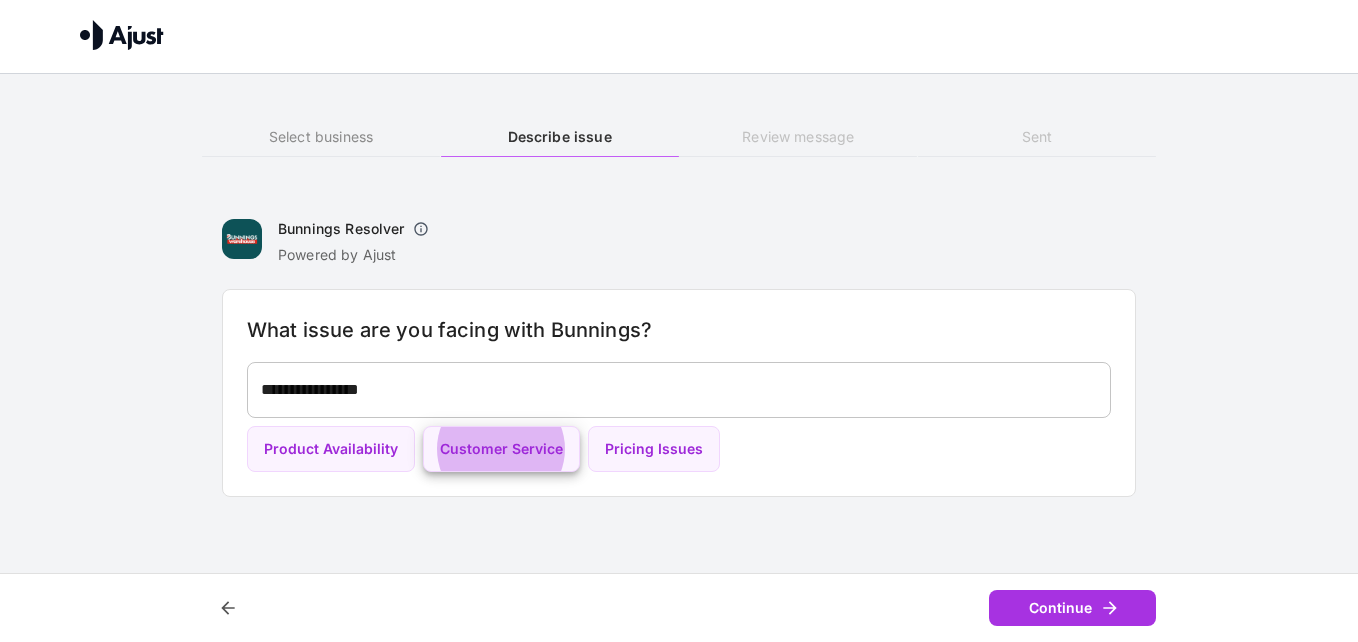click on "**********" at bounding box center (679, 389) 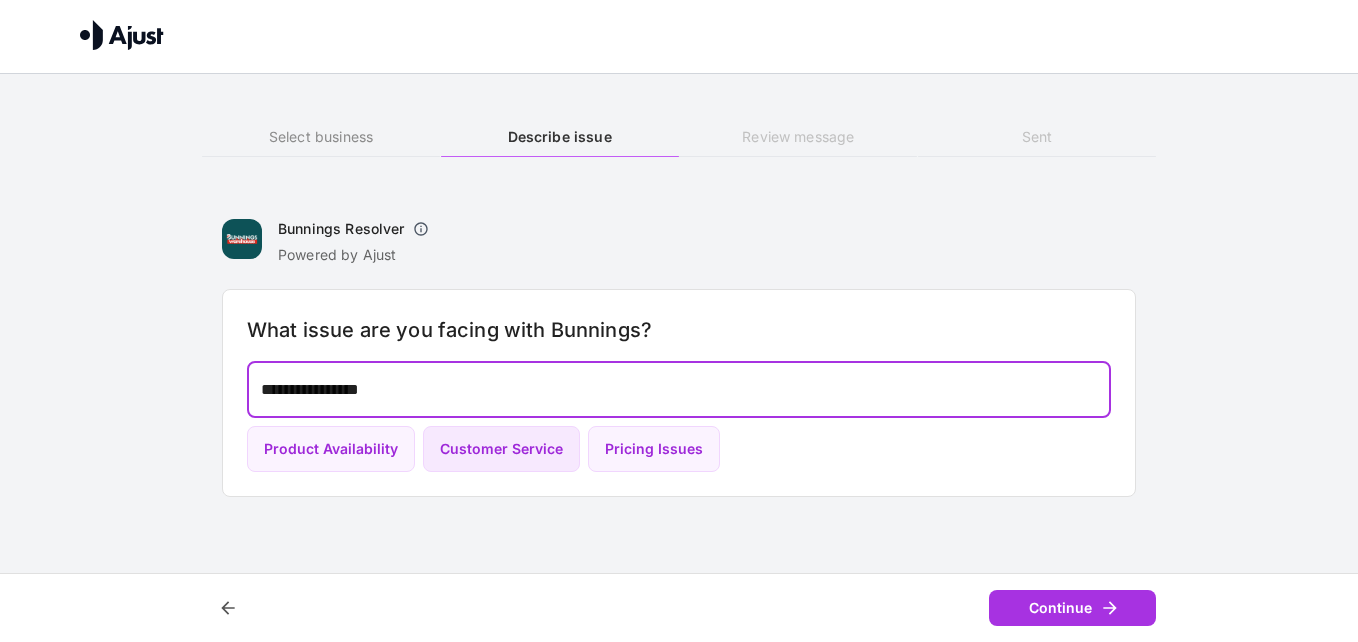 click on "Customer Service" at bounding box center [501, 449] 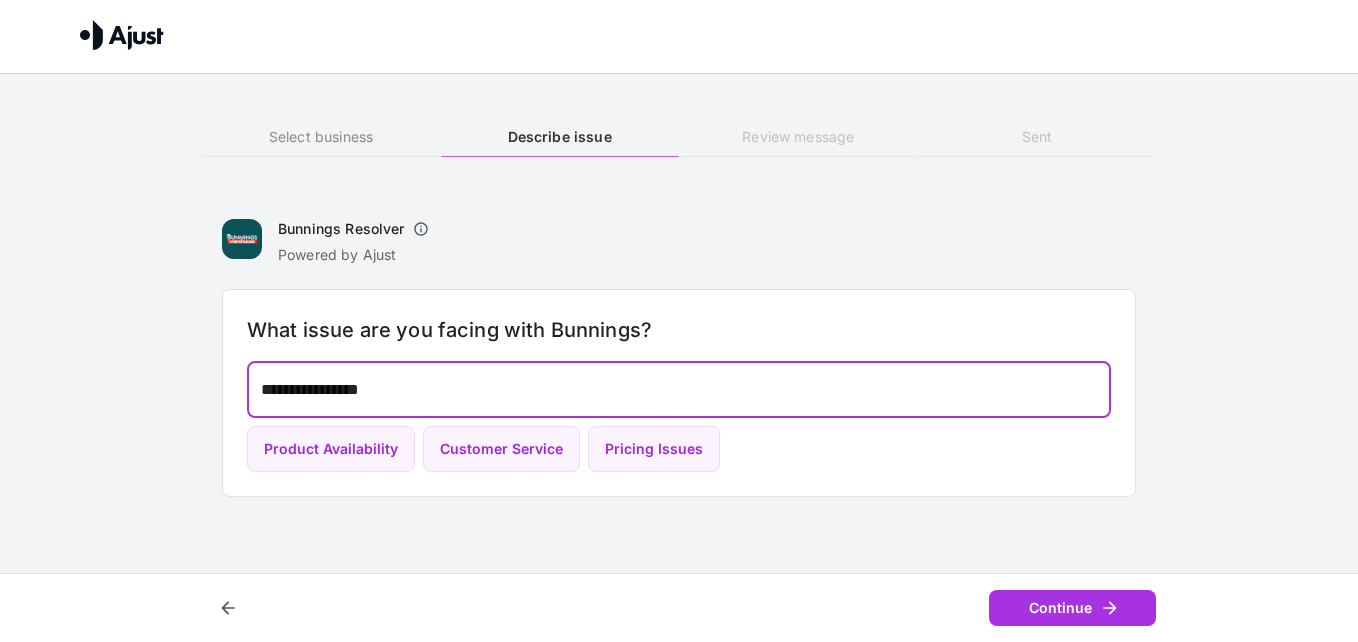drag, startPoint x: 433, startPoint y: 390, endPoint x: 218, endPoint y: 393, distance: 215.02094 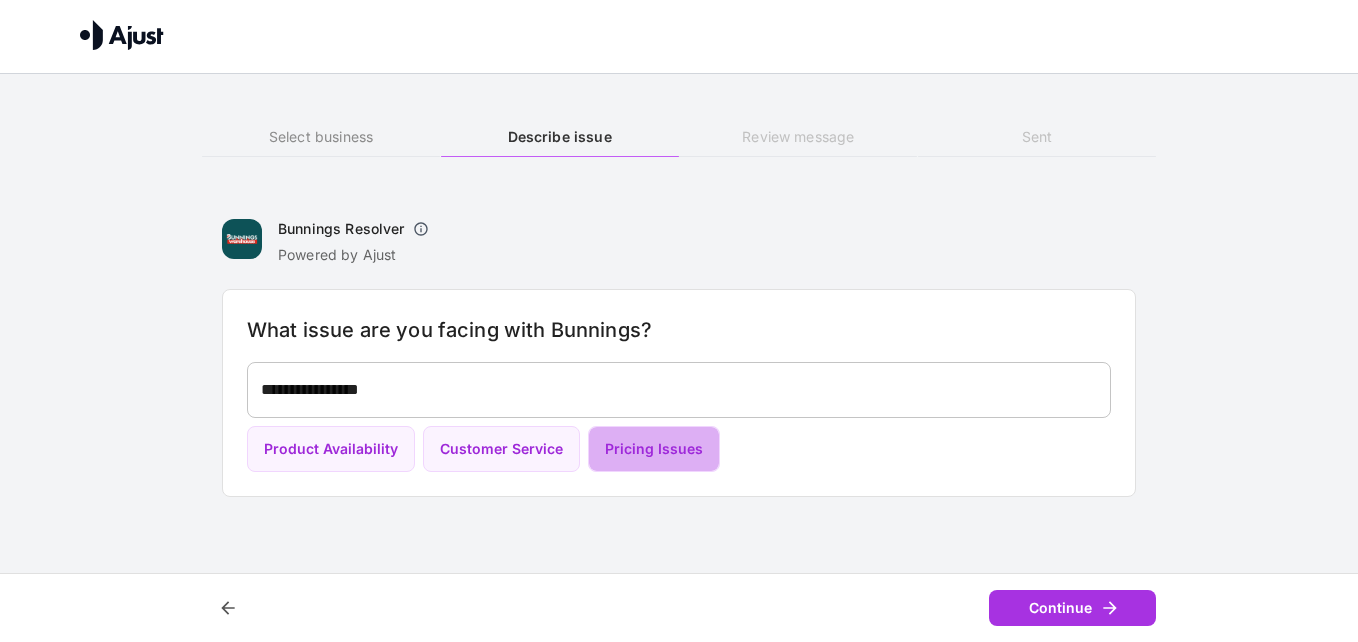 click on "Pricing Issues" at bounding box center [654, 449] 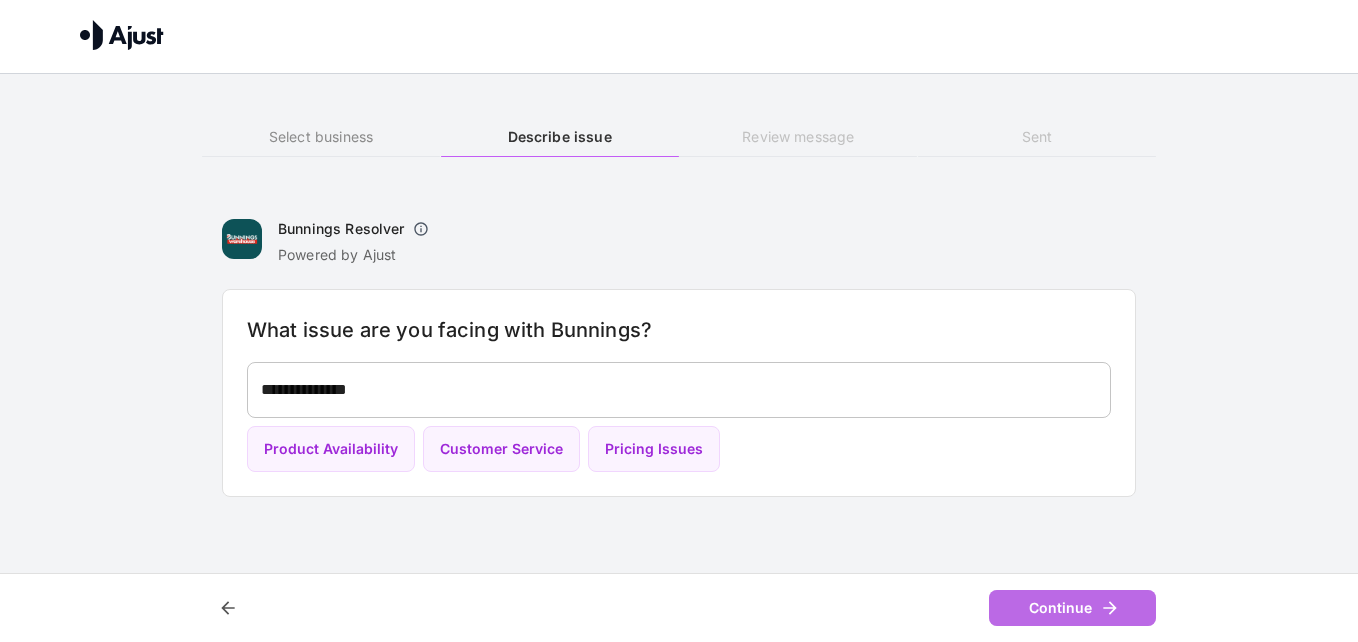click on "Continue" at bounding box center (1072, 608) 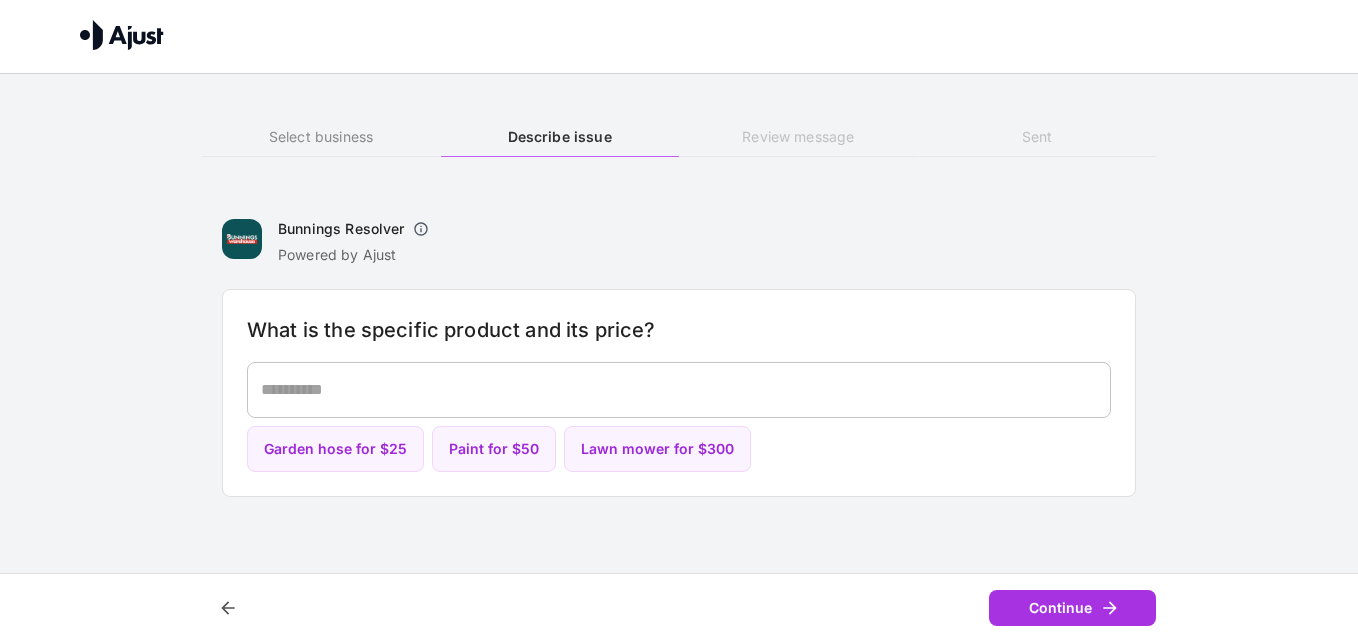 click at bounding box center (679, 389) 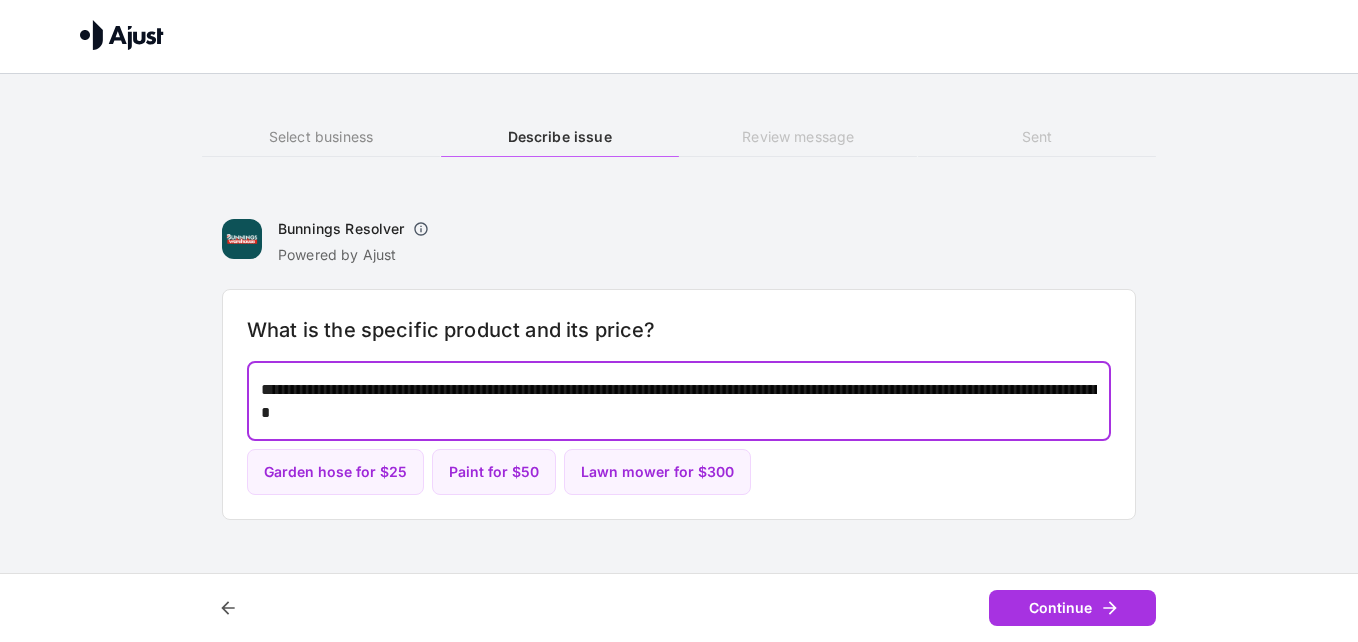 type on "**********" 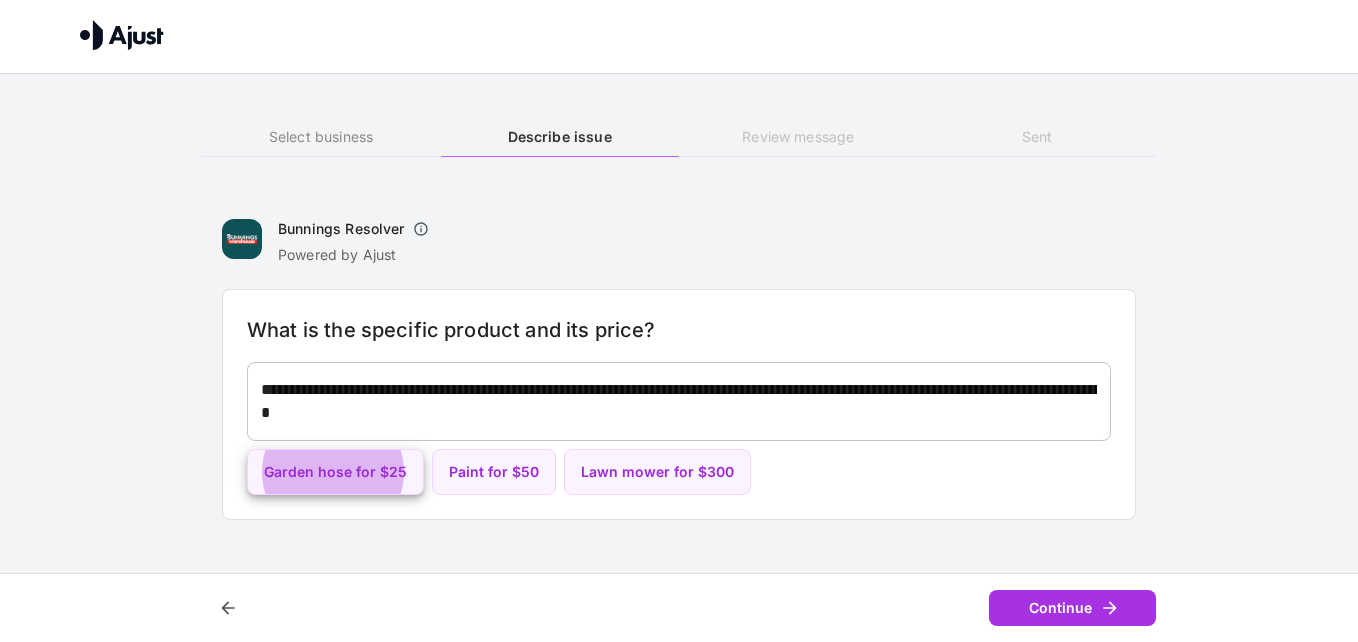 type 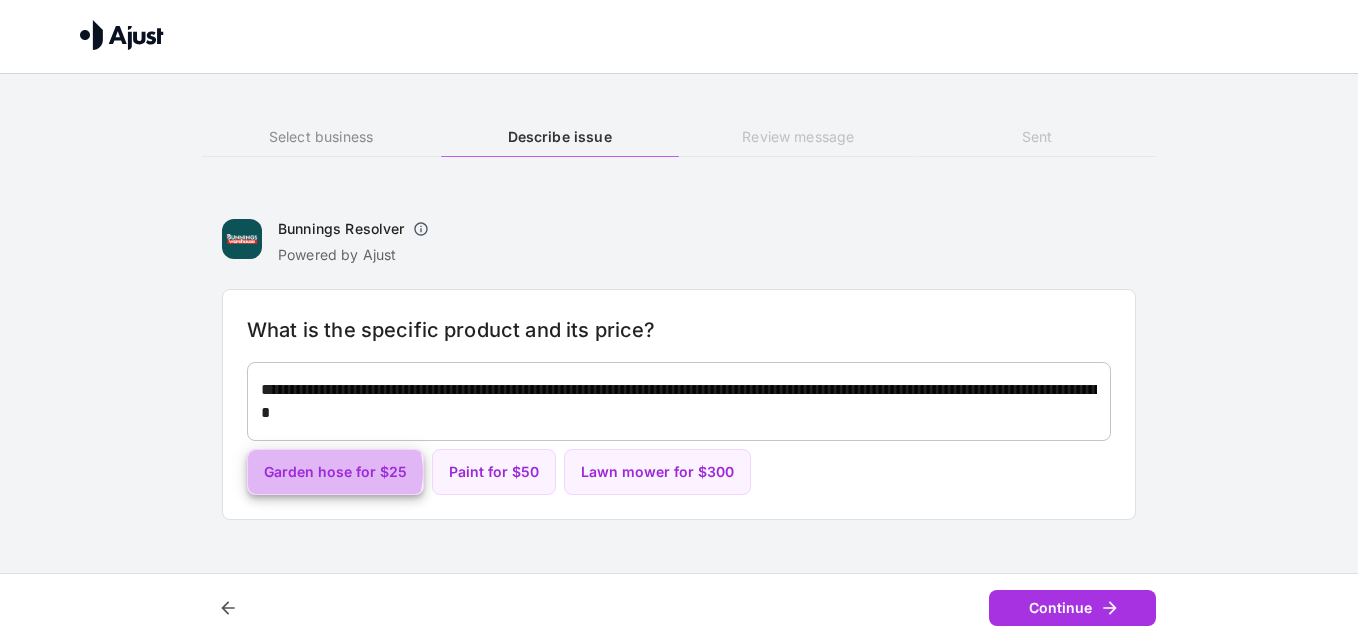 click on "Garden hose for $25" at bounding box center (335, 472) 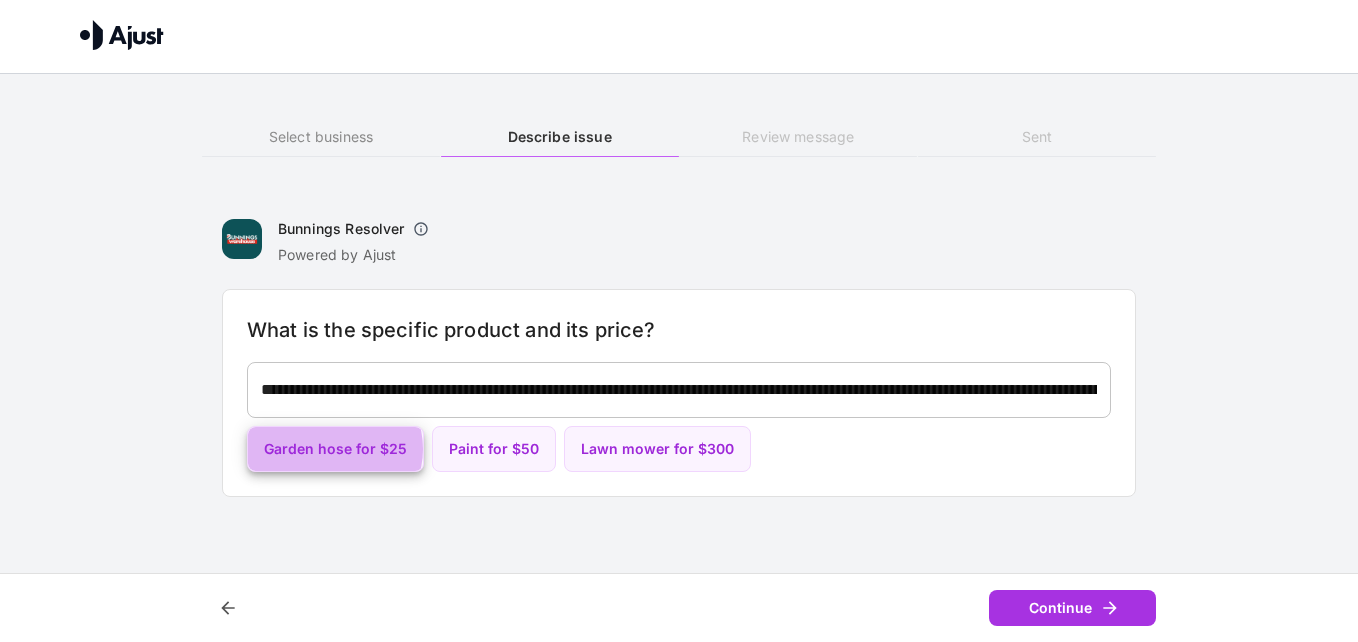 click on "Garden hose for $25" at bounding box center [335, 449] 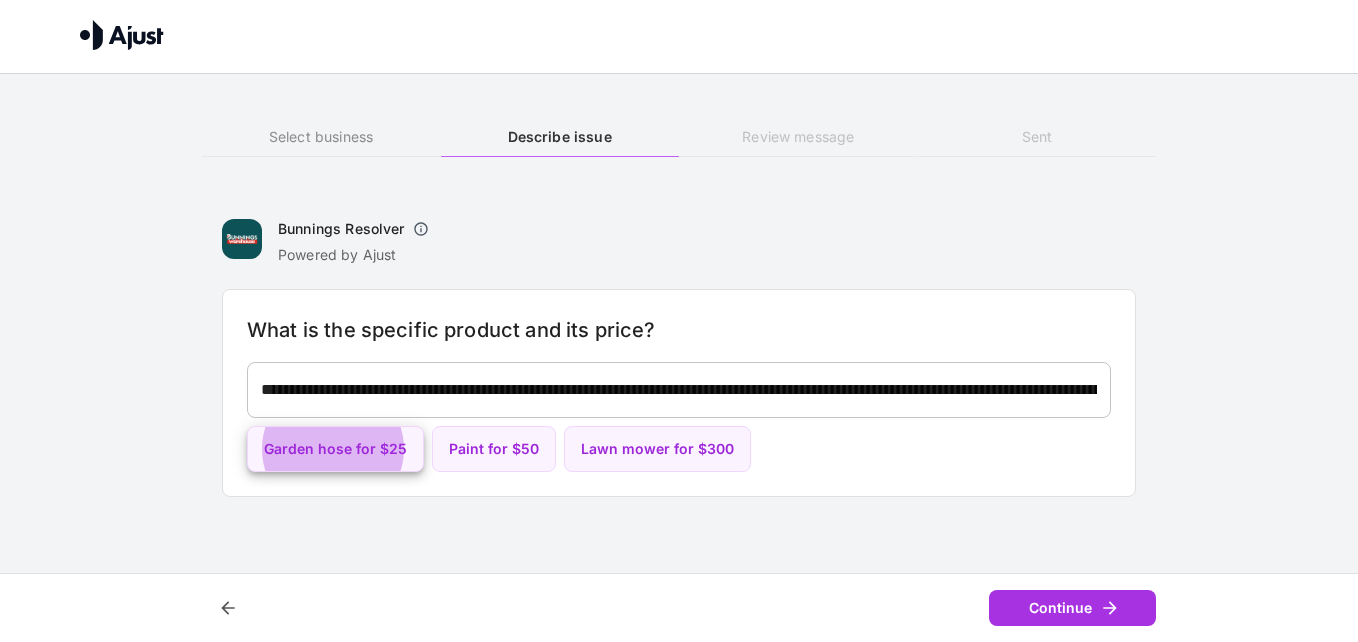 click on "**********" at bounding box center (679, 389) 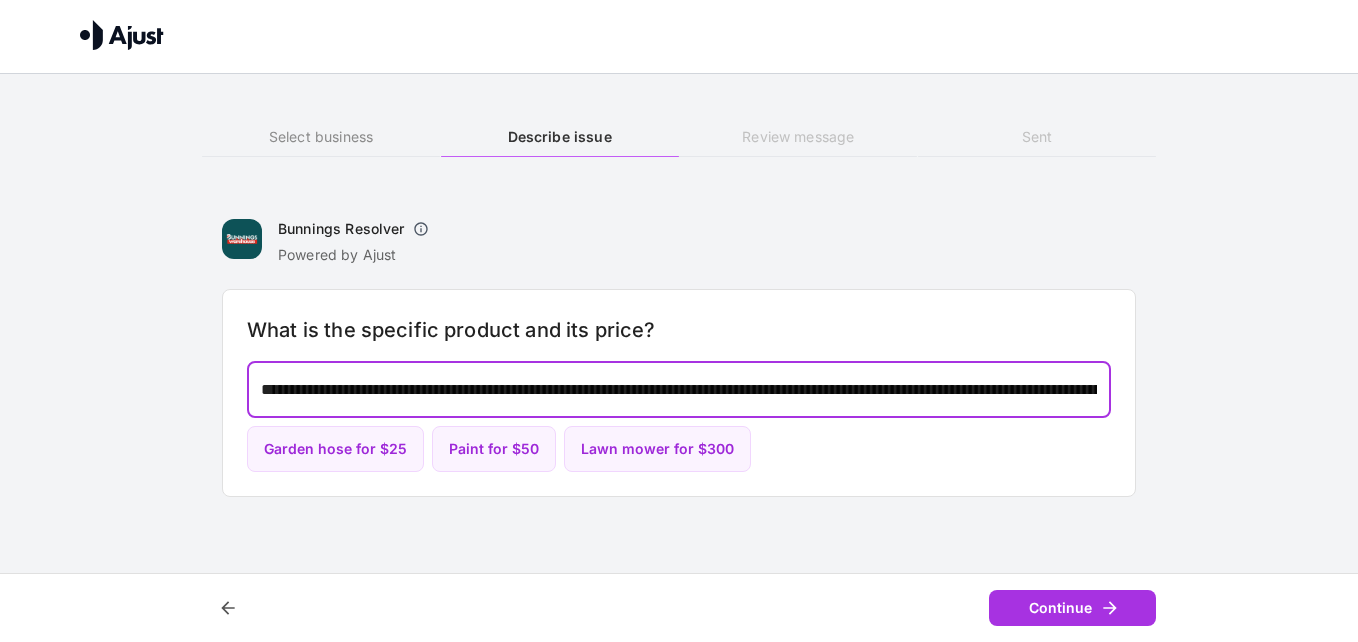 drag, startPoint x: 456, startPoint y: 386, endPoint x: 168, endPoint y: 440, distance: 293.01877 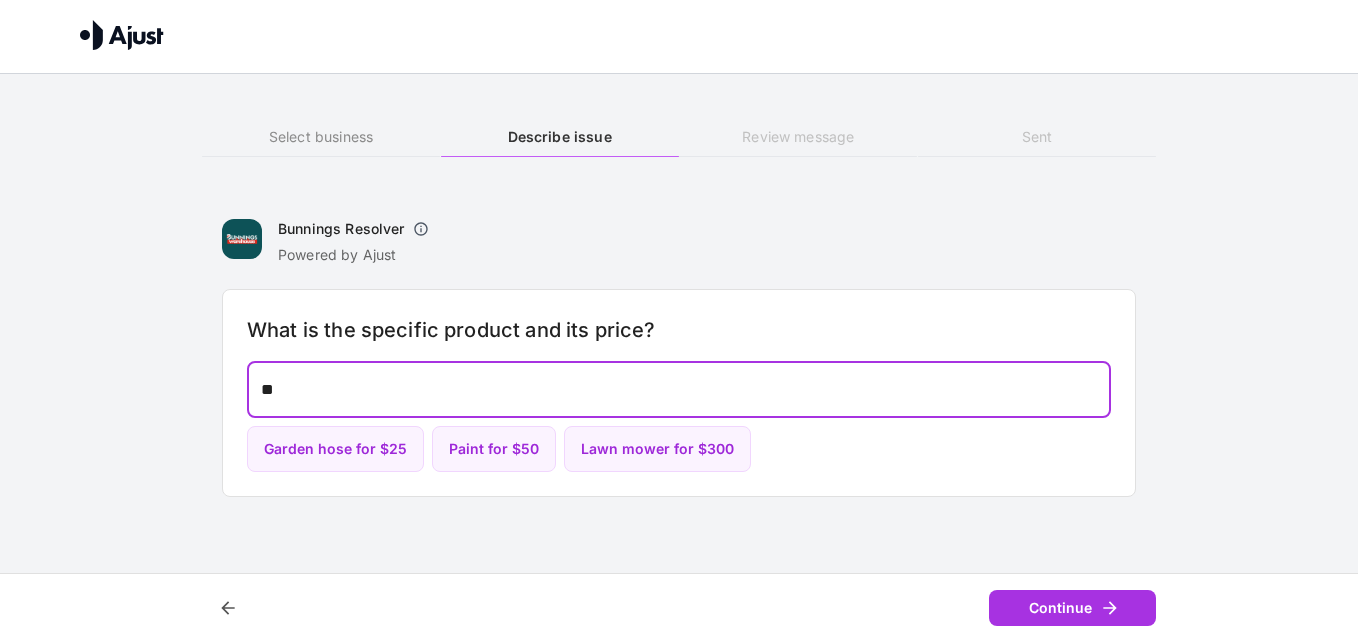 type on "*" 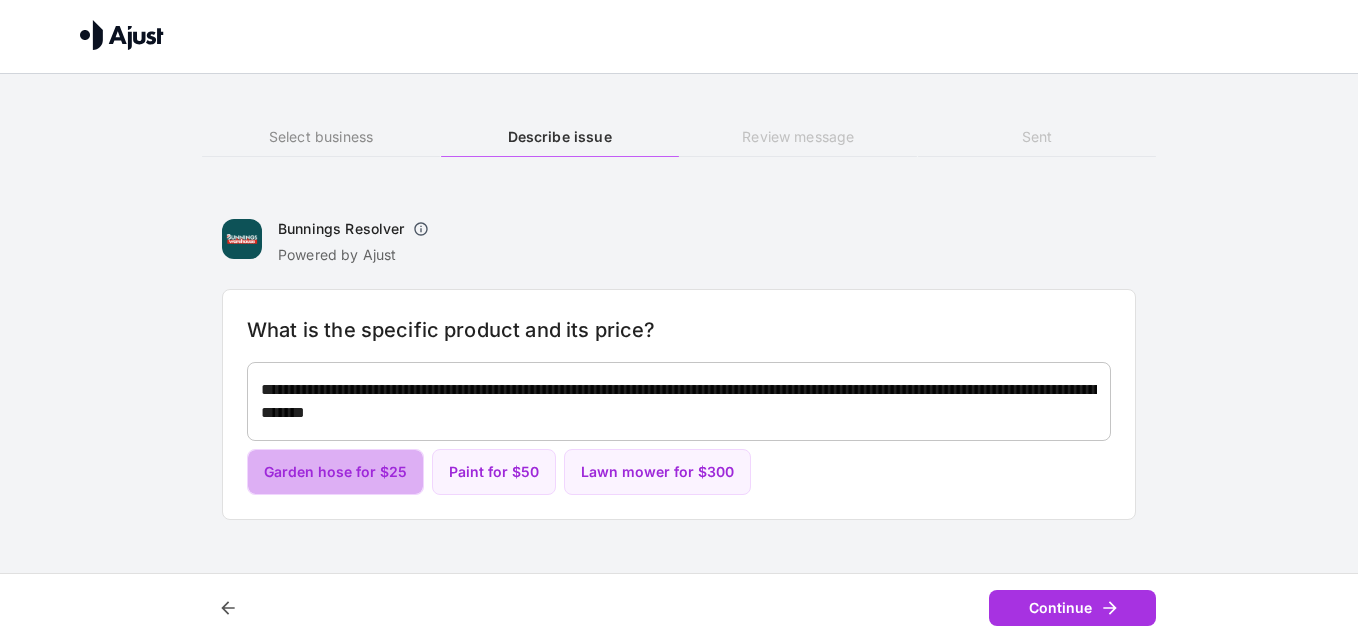 click on "Garden hose for $25" at bounding box center (335, 472) 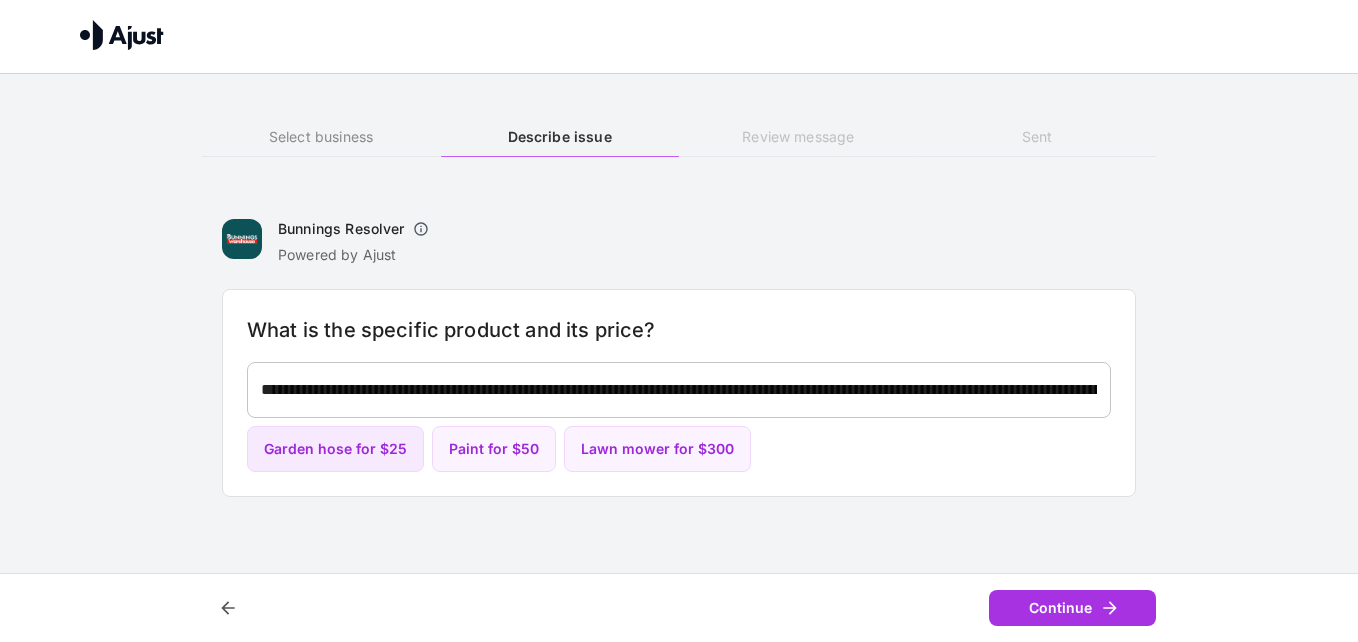 click on "Garden hose for $25" at bounding box center (335, 449) 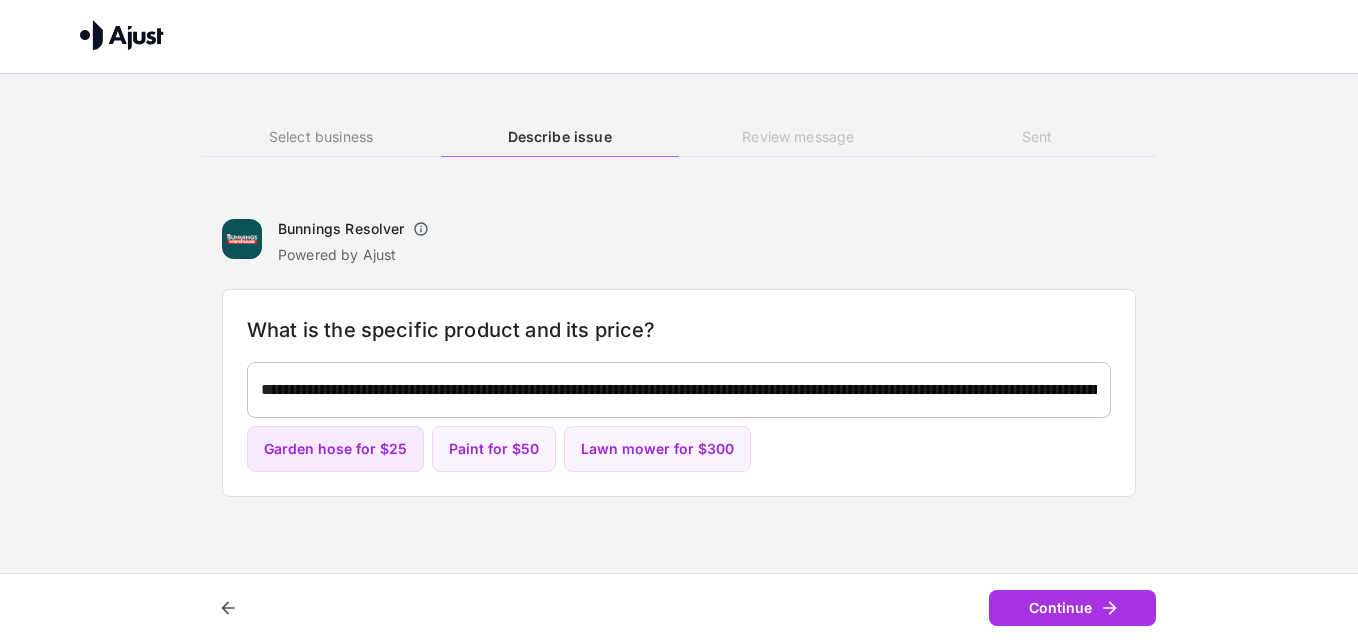 click on "Garden hose for $25" at bounding box center (335, 449) 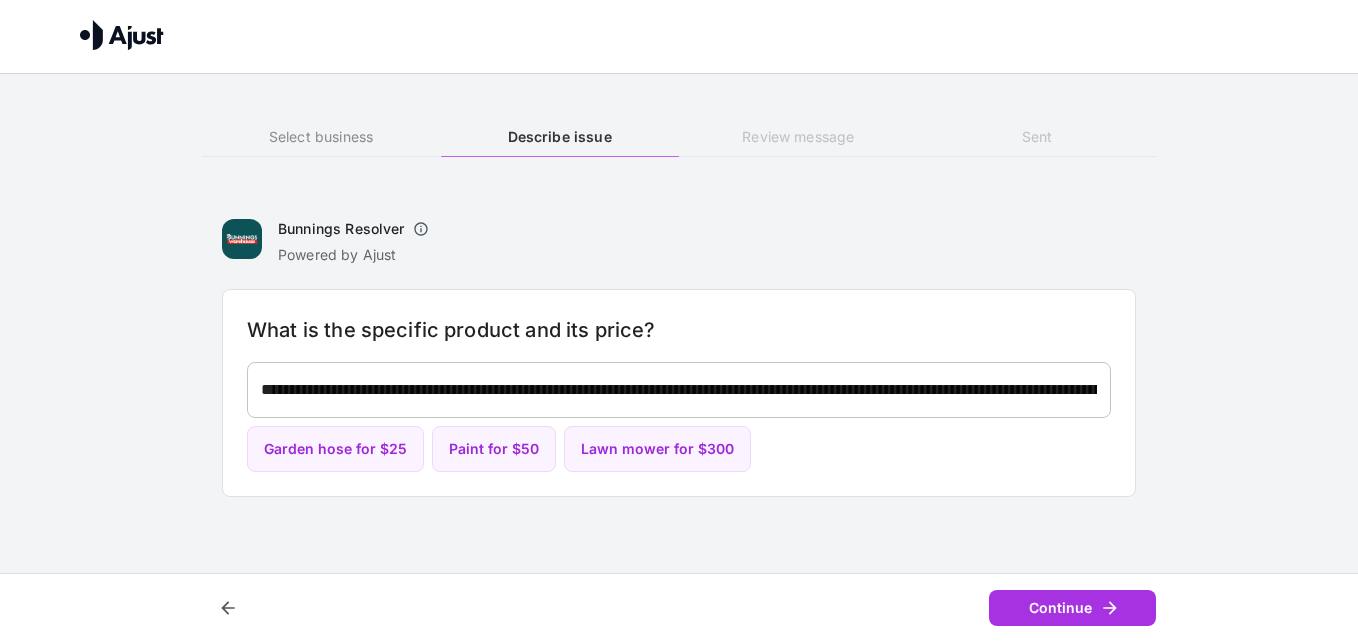 click on "**********" at bounding box center [679, 390] 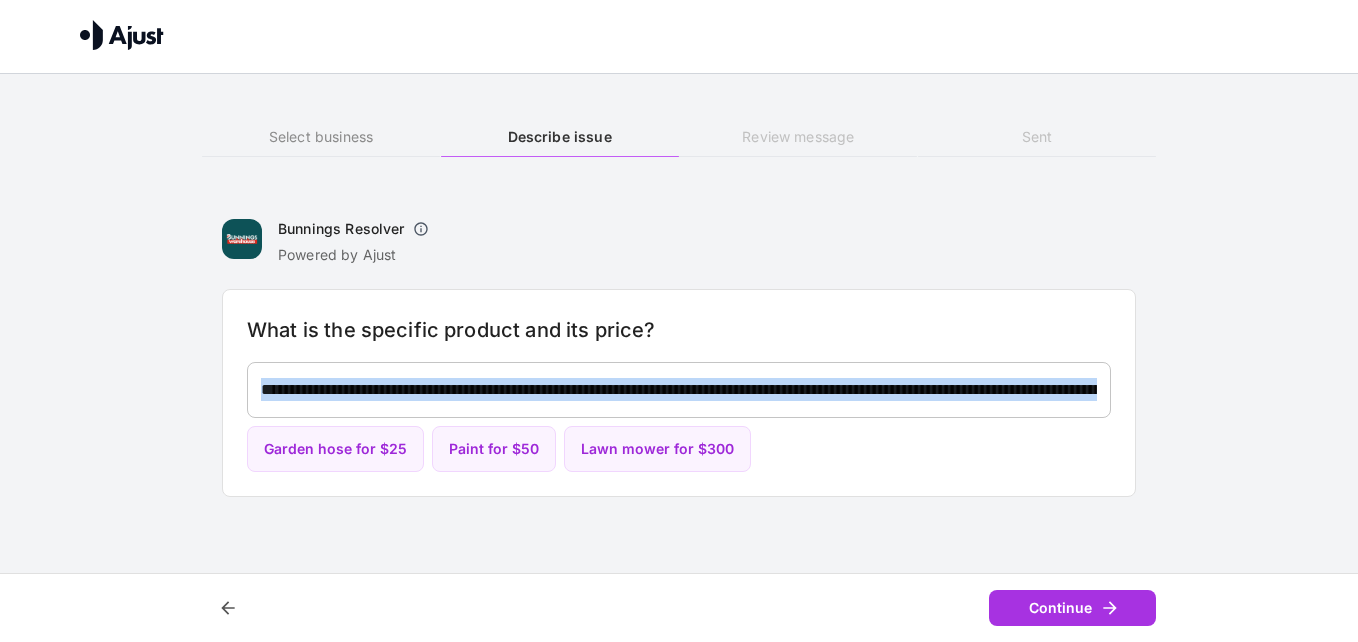 drag, startPoint x: 273, startPoint y: 424, endPoint x: 177, endPoint y: 442, distance: 97.67292 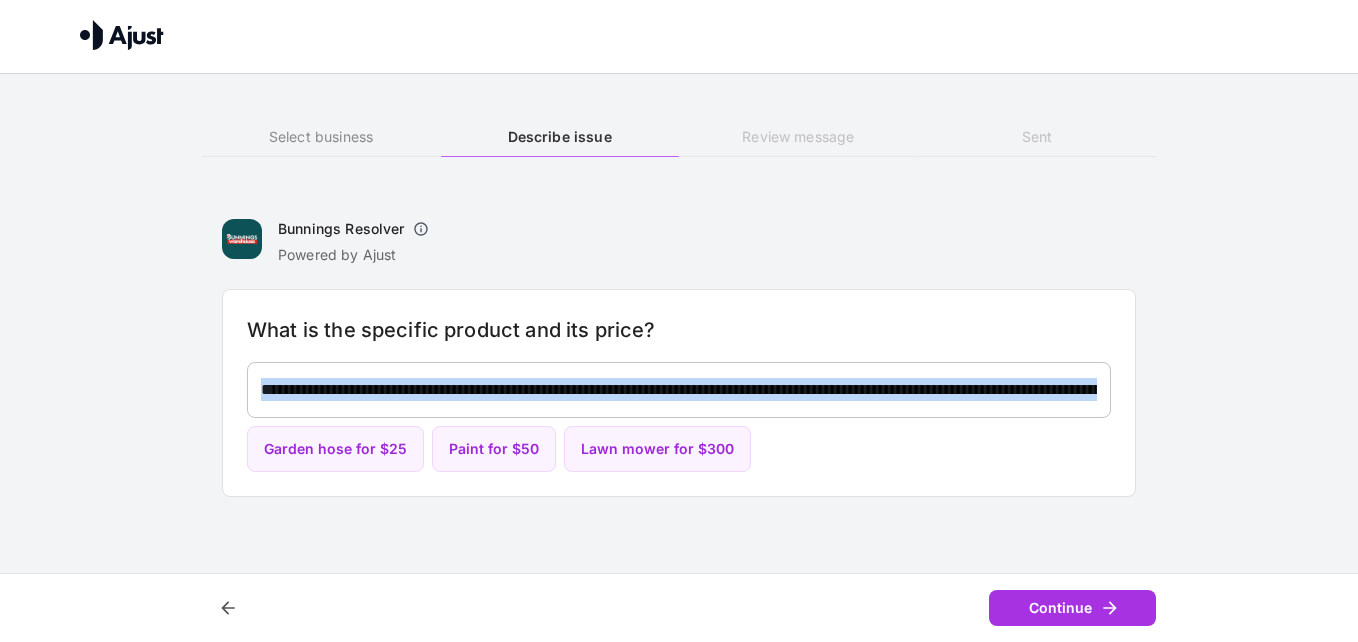 drag, startPoint x: 177, startPoint y: 442, endPoint x: 167, endPoint y: 458, distance: 18.867962 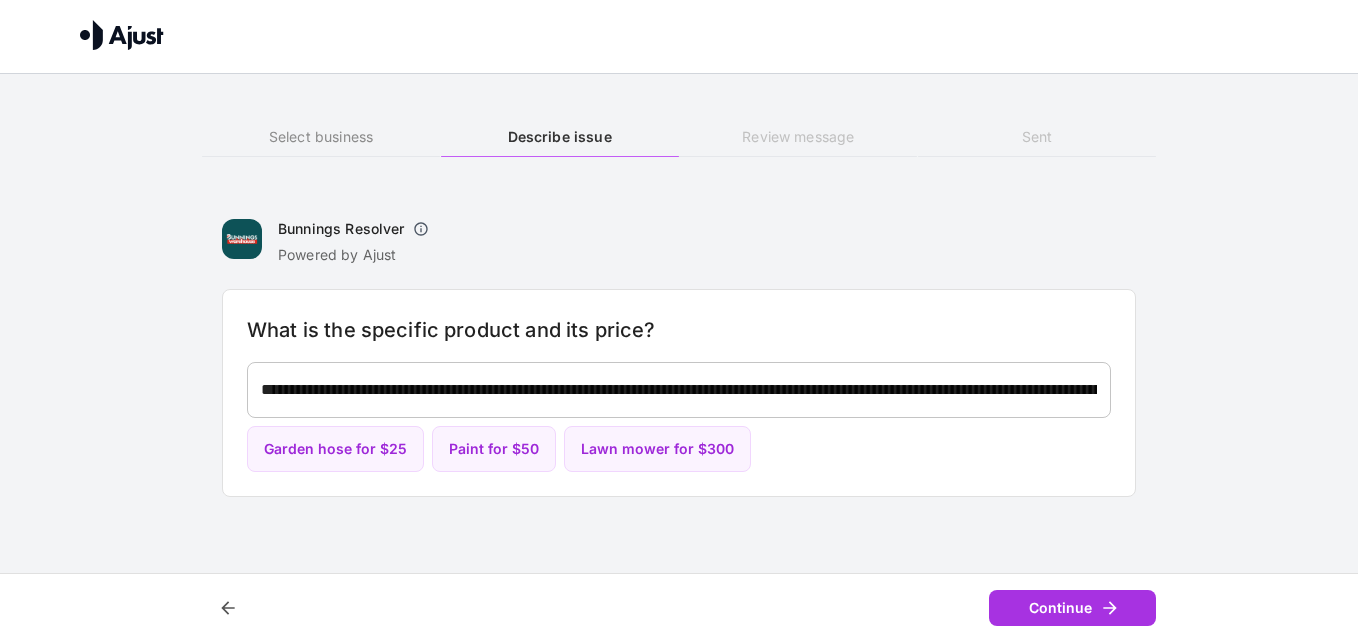 drag, startPoint x: 167, startPoint y: 458, endPoint x: 626, endPoint y: 22, distance: 633.0695 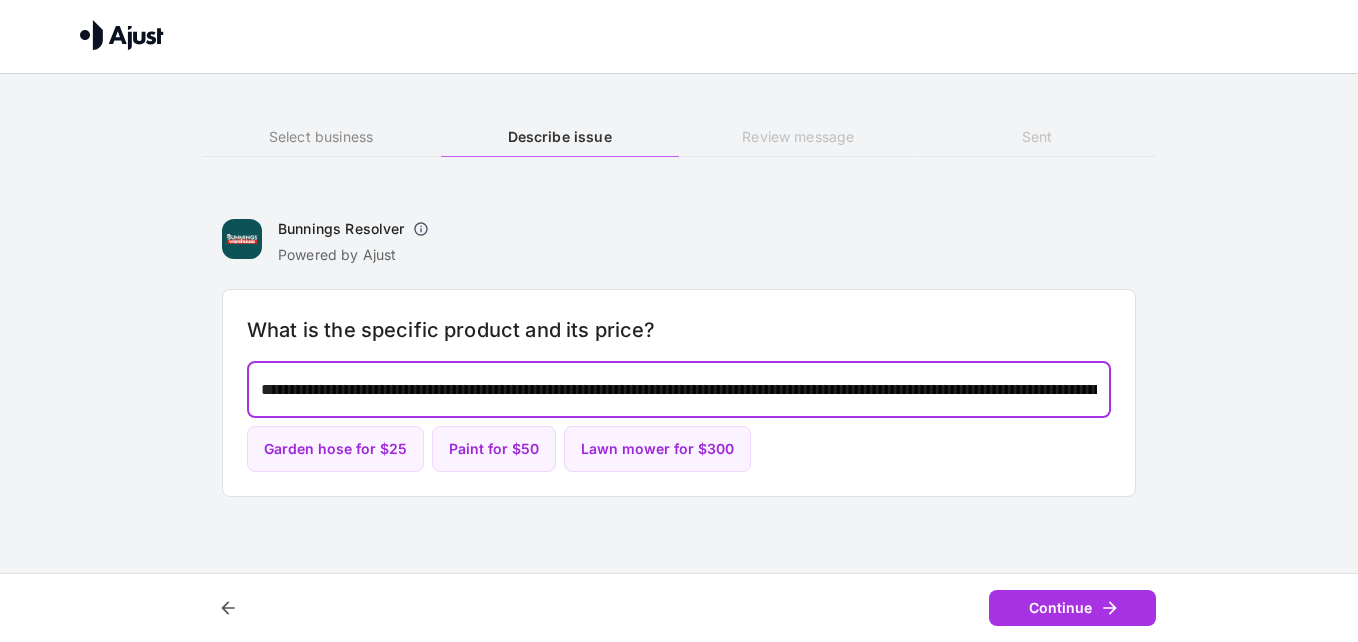 drag, startPoint x: 460, startPoint y: 391, endPoint x: 204, endPoint y: 412, distance: 256.8599 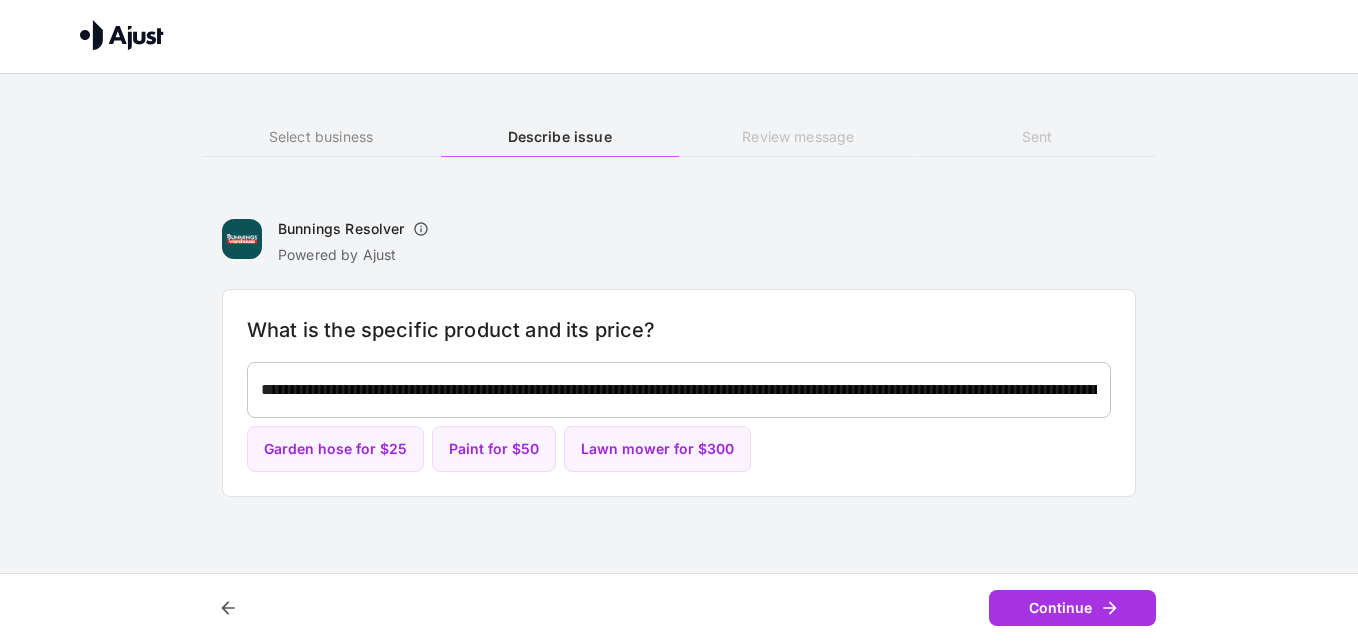 click on "**********" at bounding box center (679, 355) 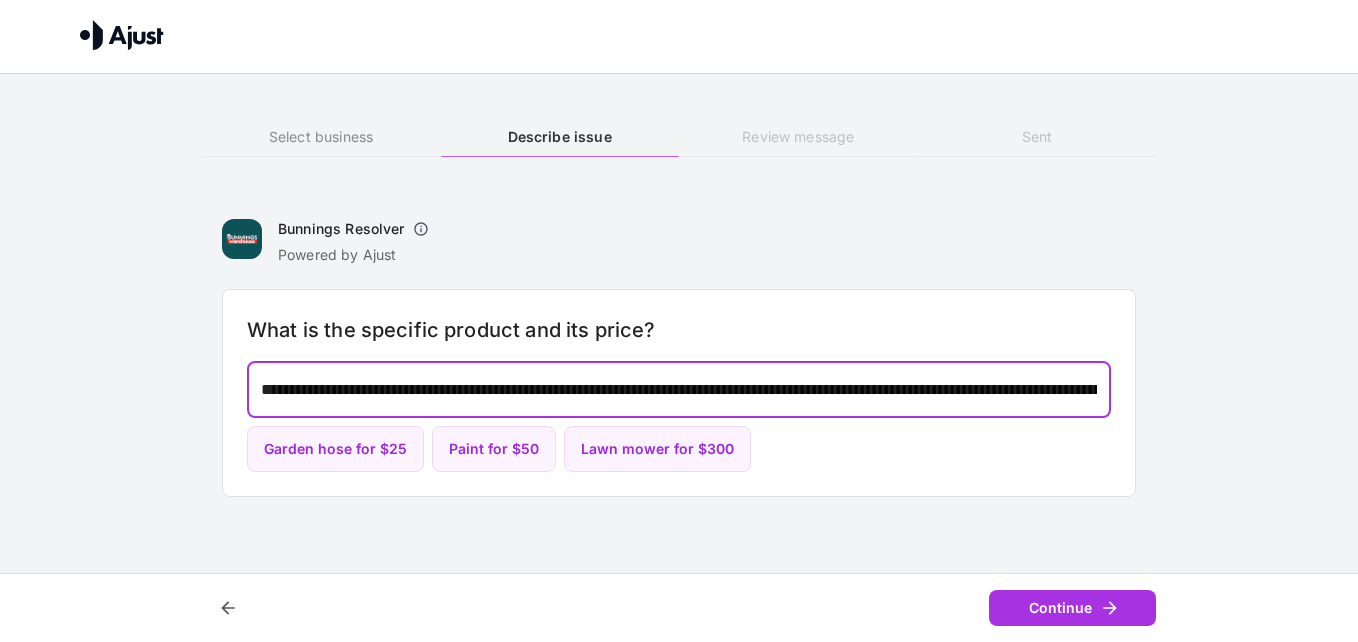 drag, startPoint x: 433, startPoint y: 389, endPoint x: 154, endPoint y: 418, distance: 280.5031 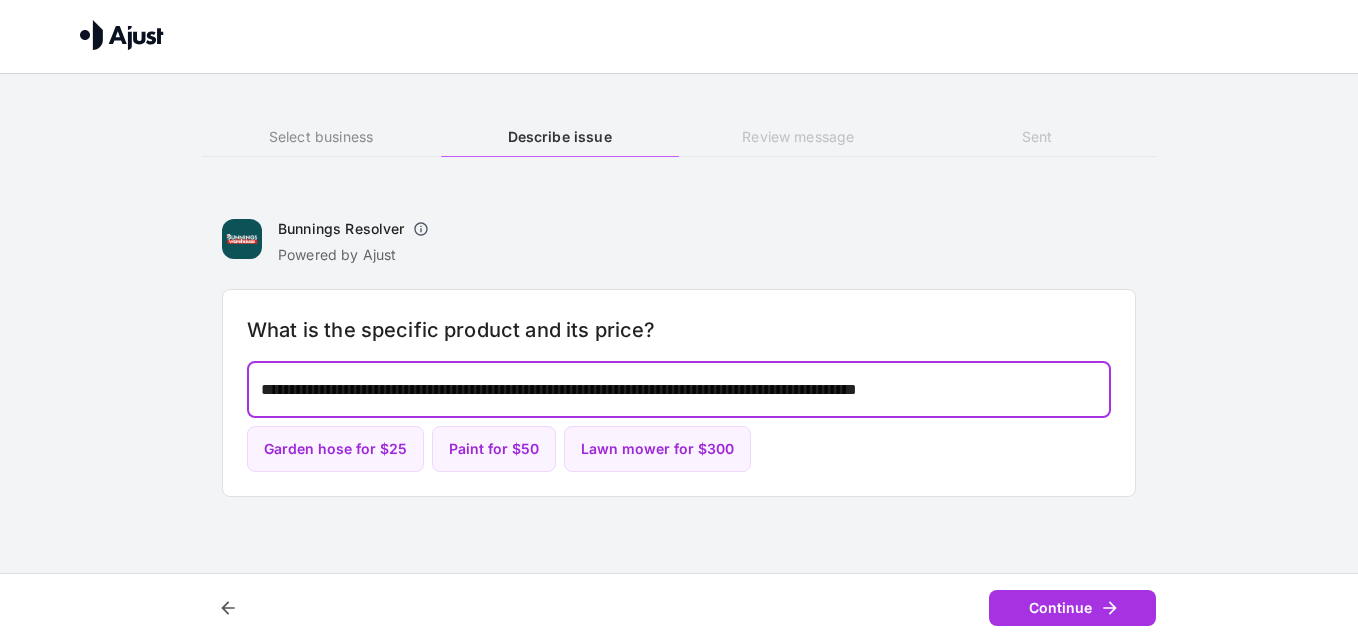 click on "**********" at bounding box center (679, 389) 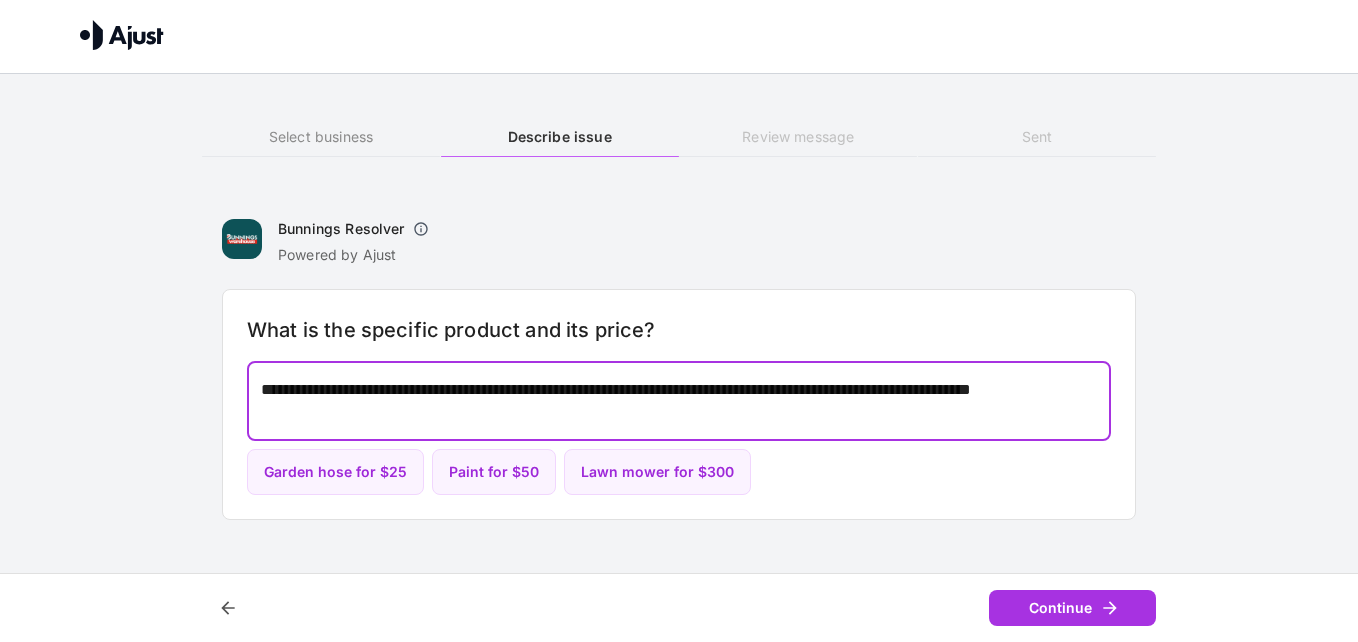 click on "**********" at bounding box center (679, 401) 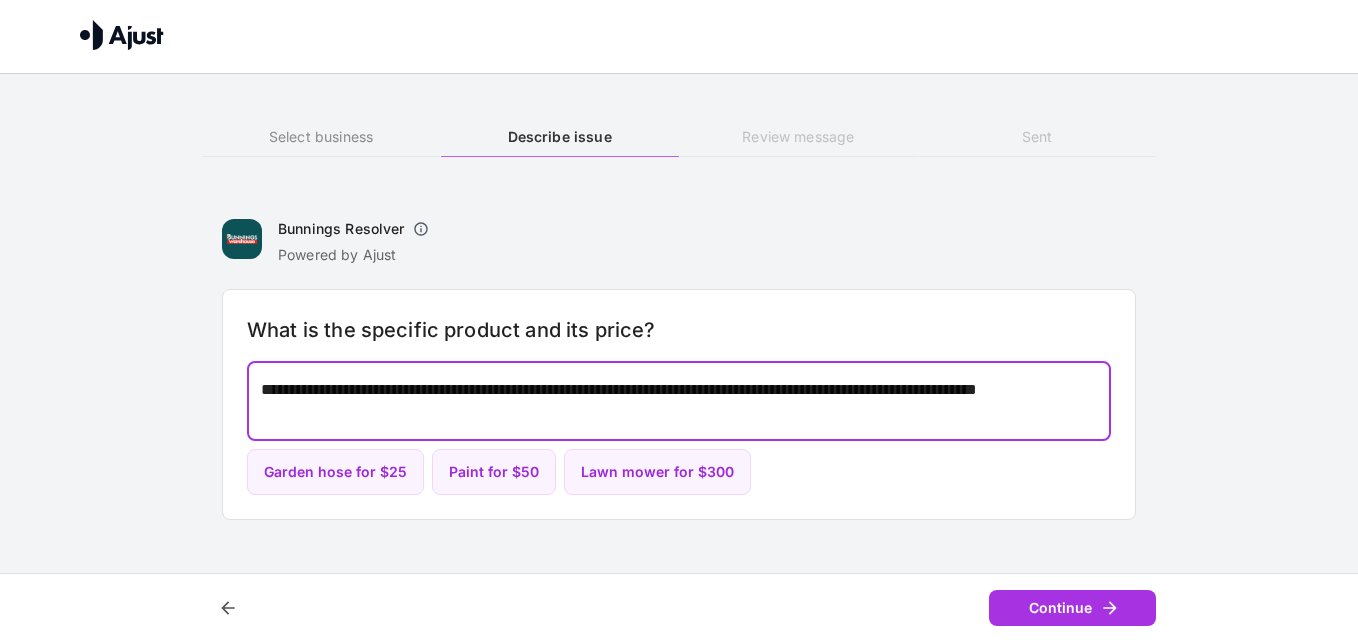 click on "**********" at bounding box center (679, 401) 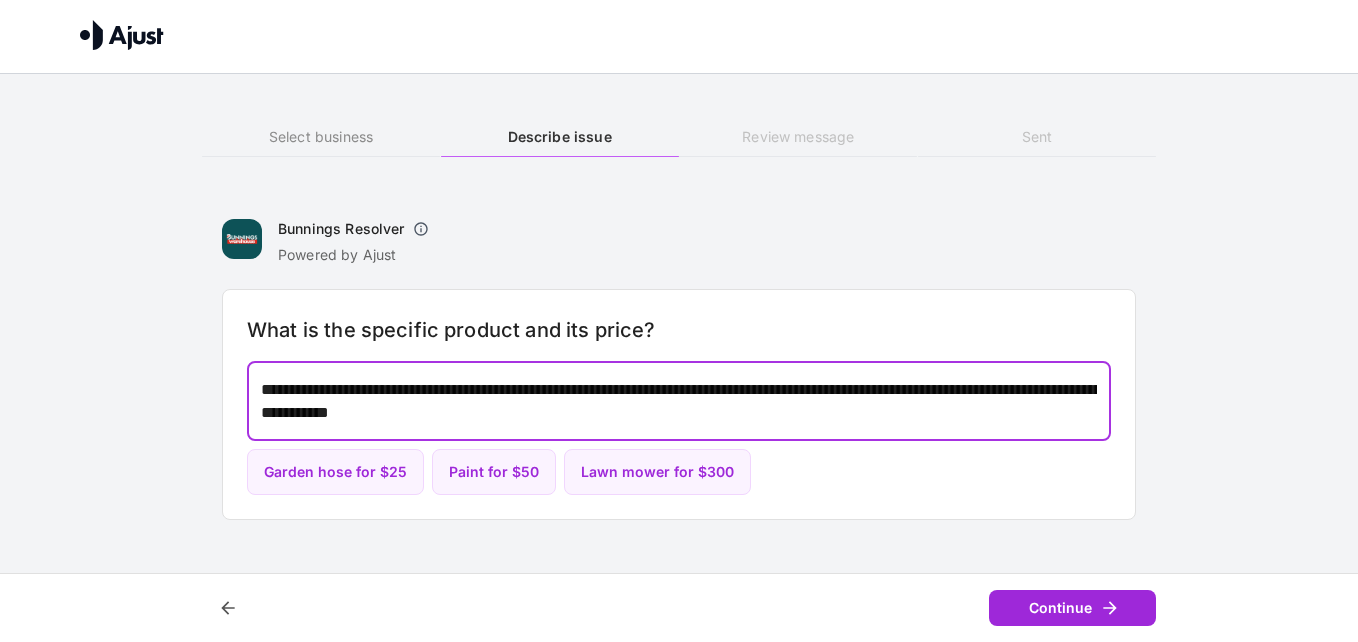 type on "**********" 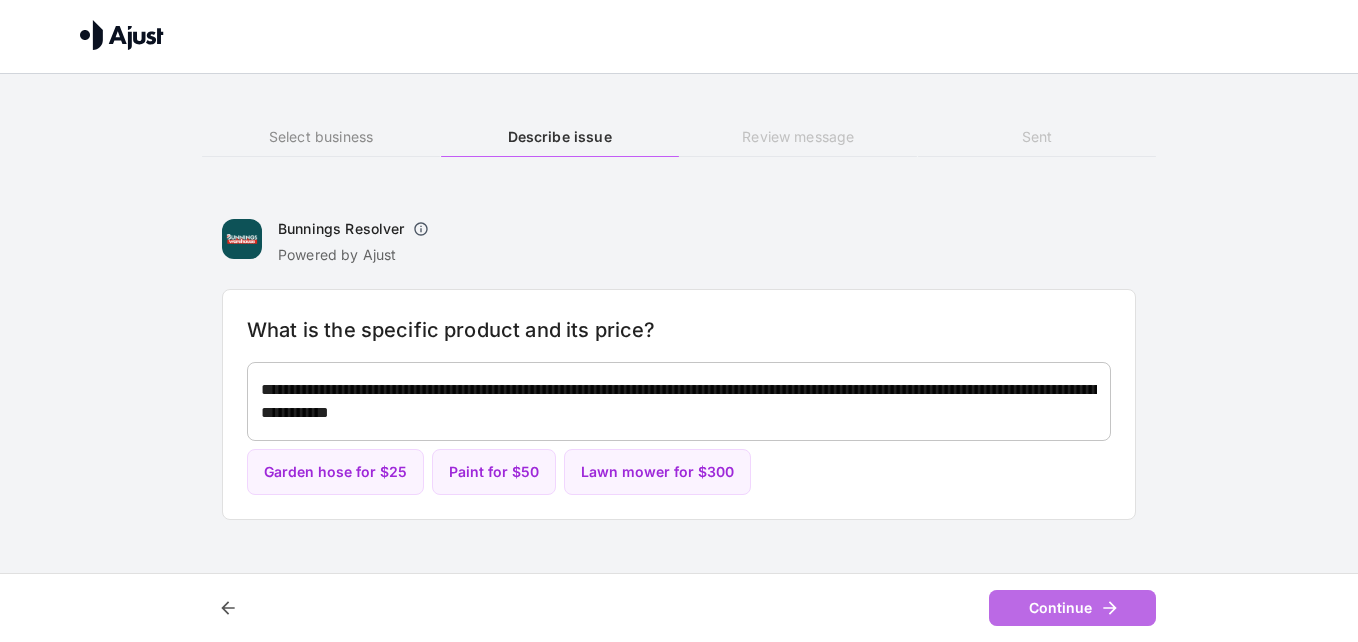 click on "Continue" at bounding box center (1072, 608) 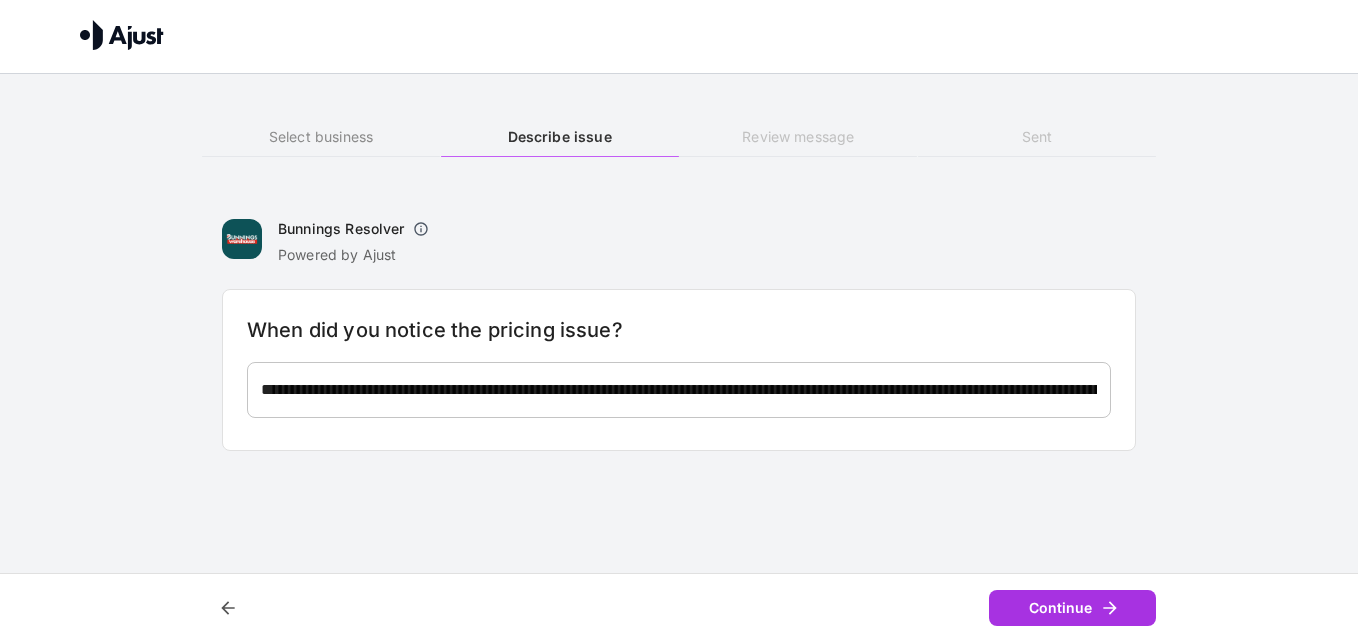 click on "**********" at bounding box center [679, 389] 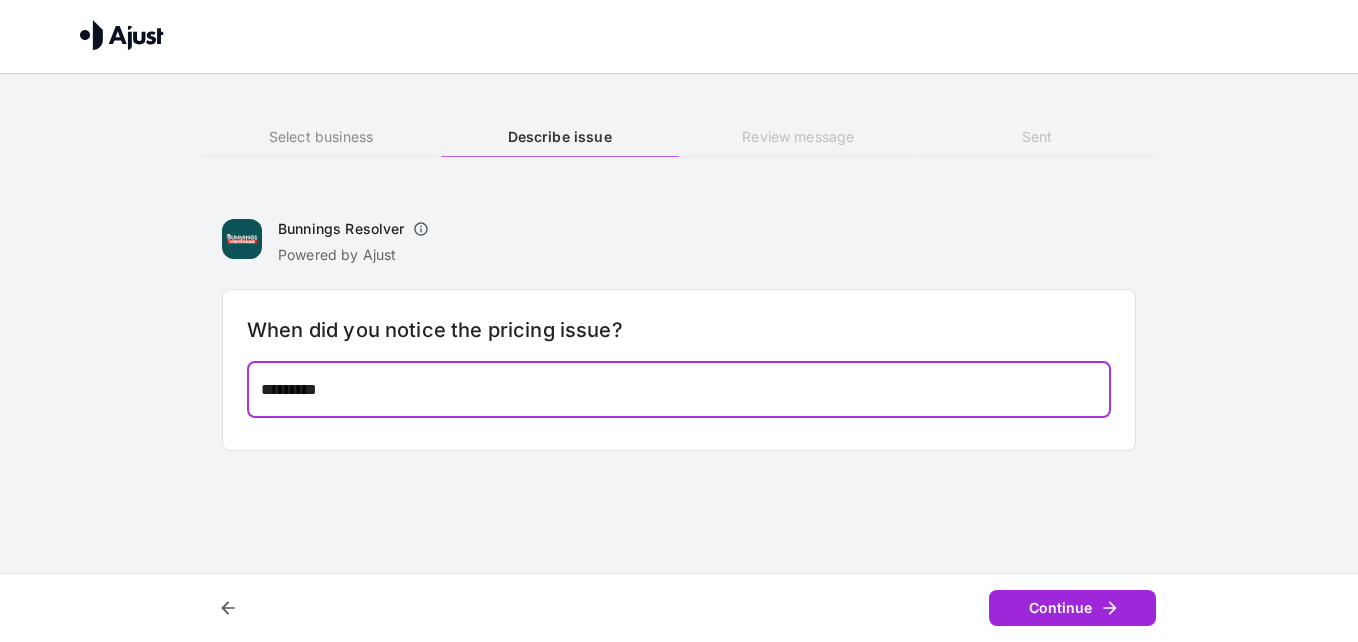 type on "*********" 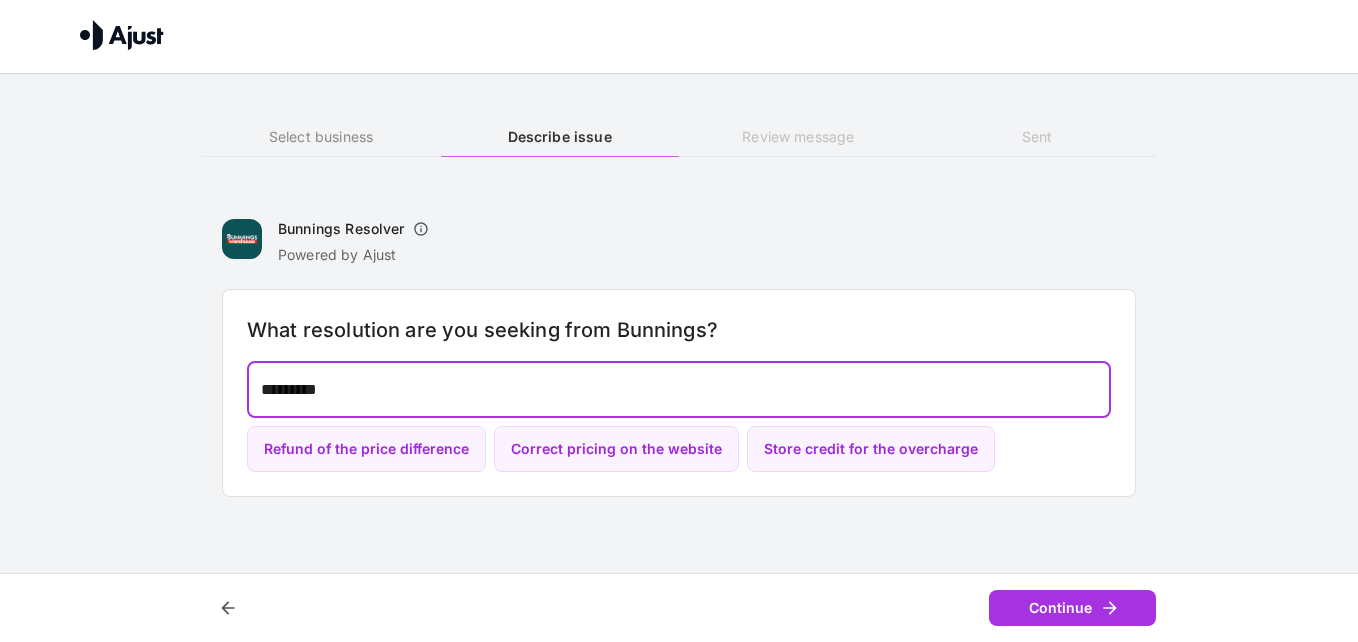click on "*********" at bounding box center (679, 389) 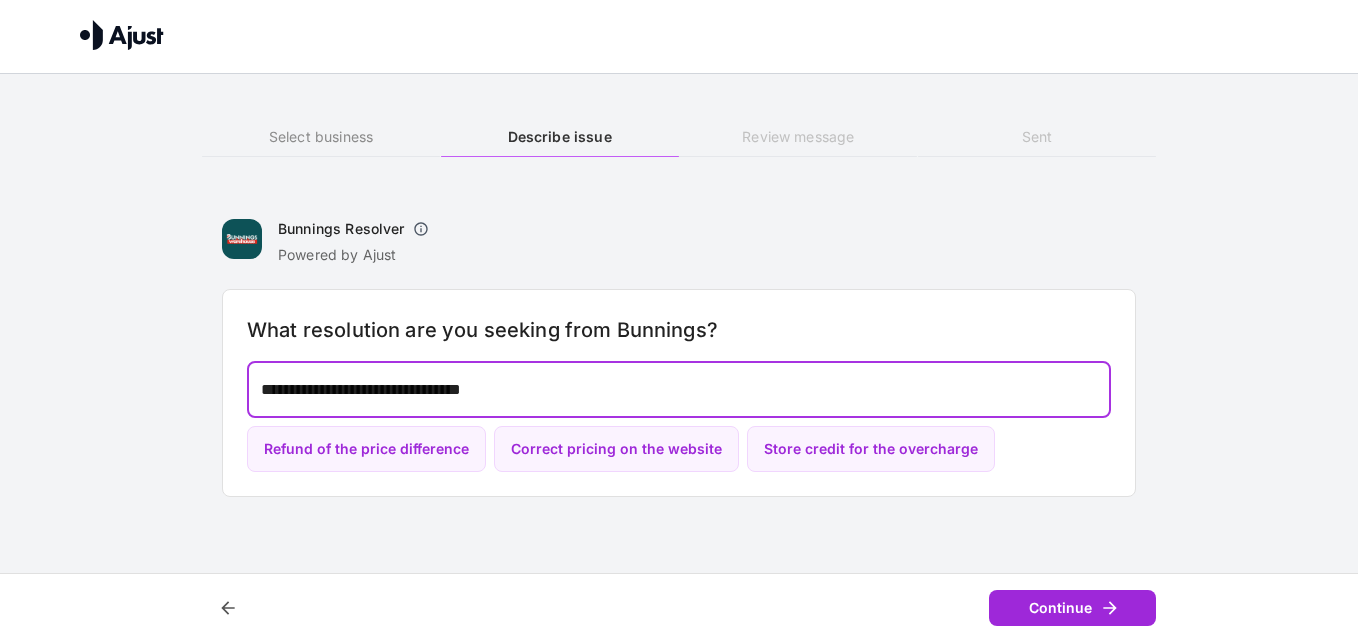 type on "**********" 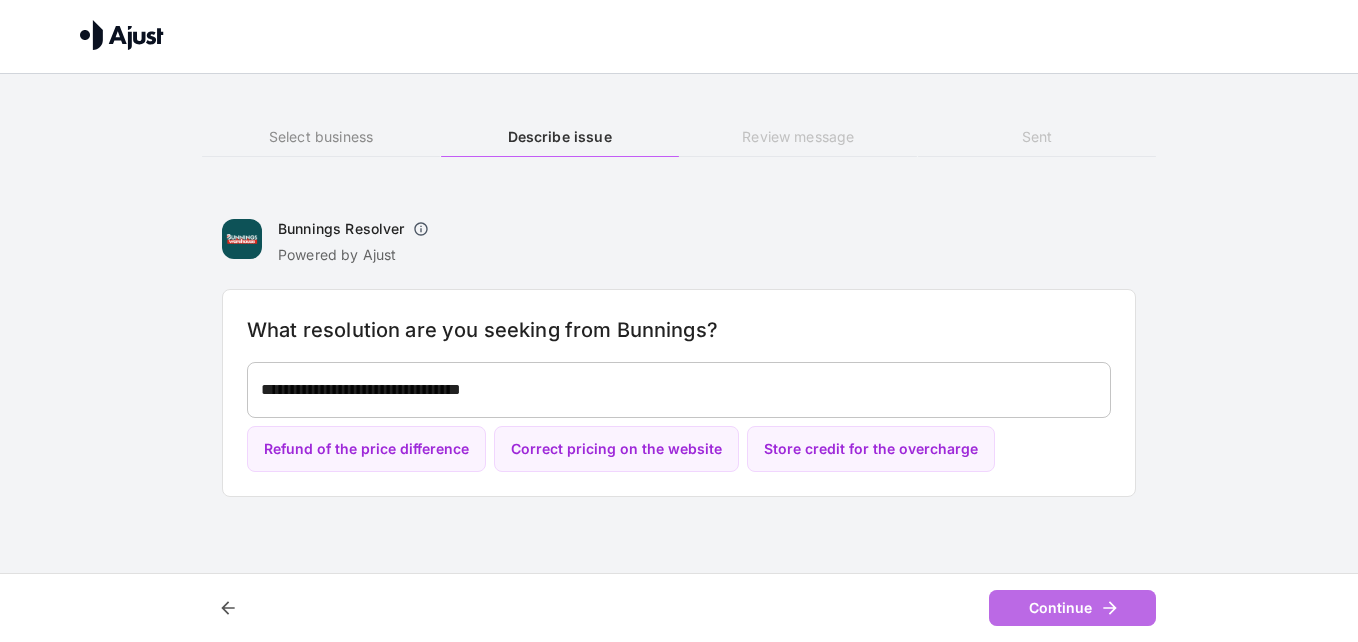 click on "Continue" at bounding box center (1072, 608) 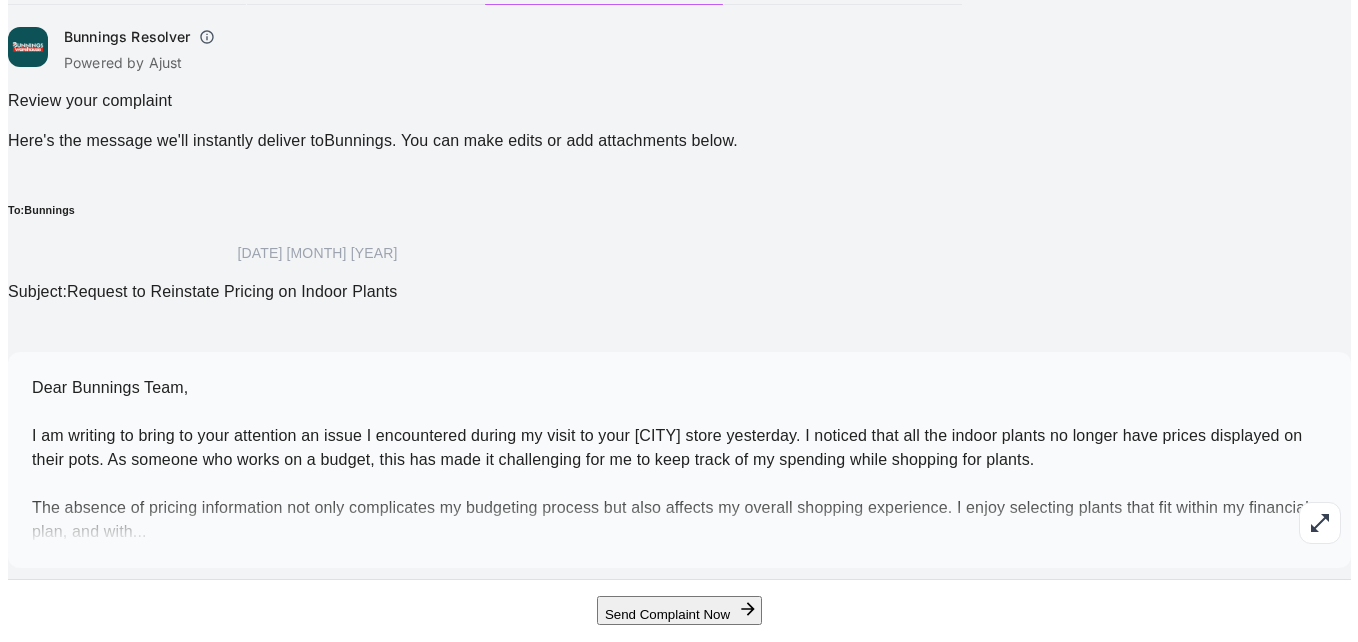scroll, scrollTop: 148, scrollLeft: 0, axis: vertical 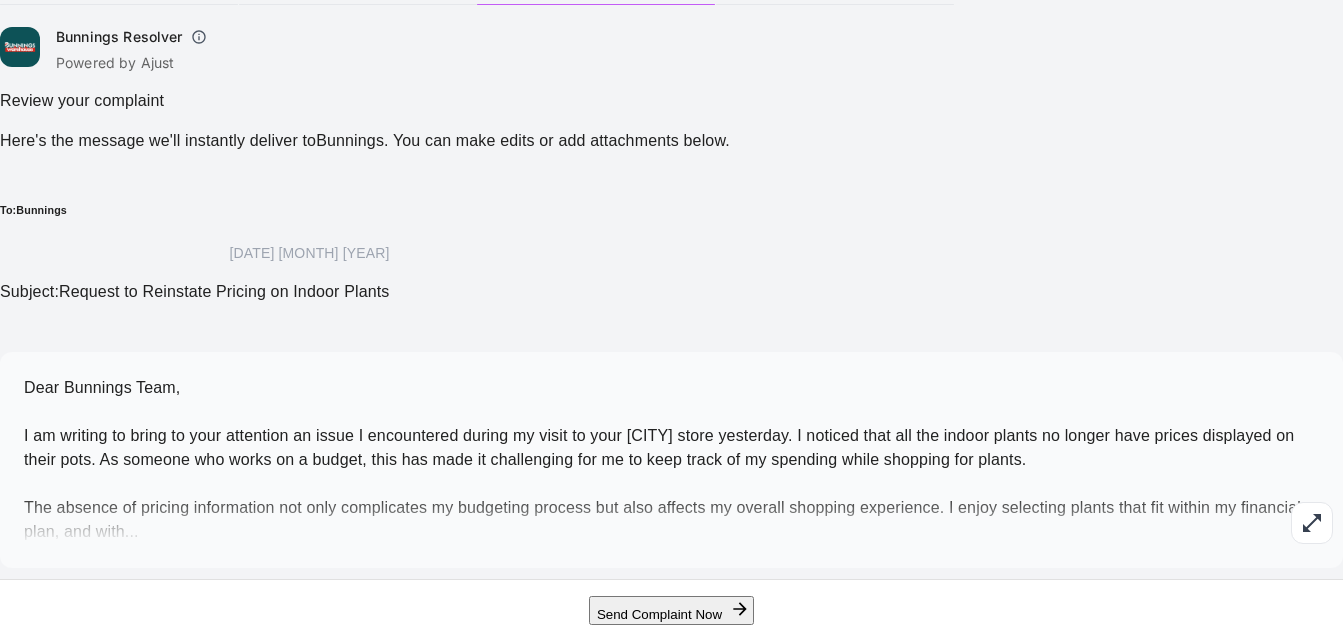 click on "Send Complaint Now" at bounding box center [671, 610] 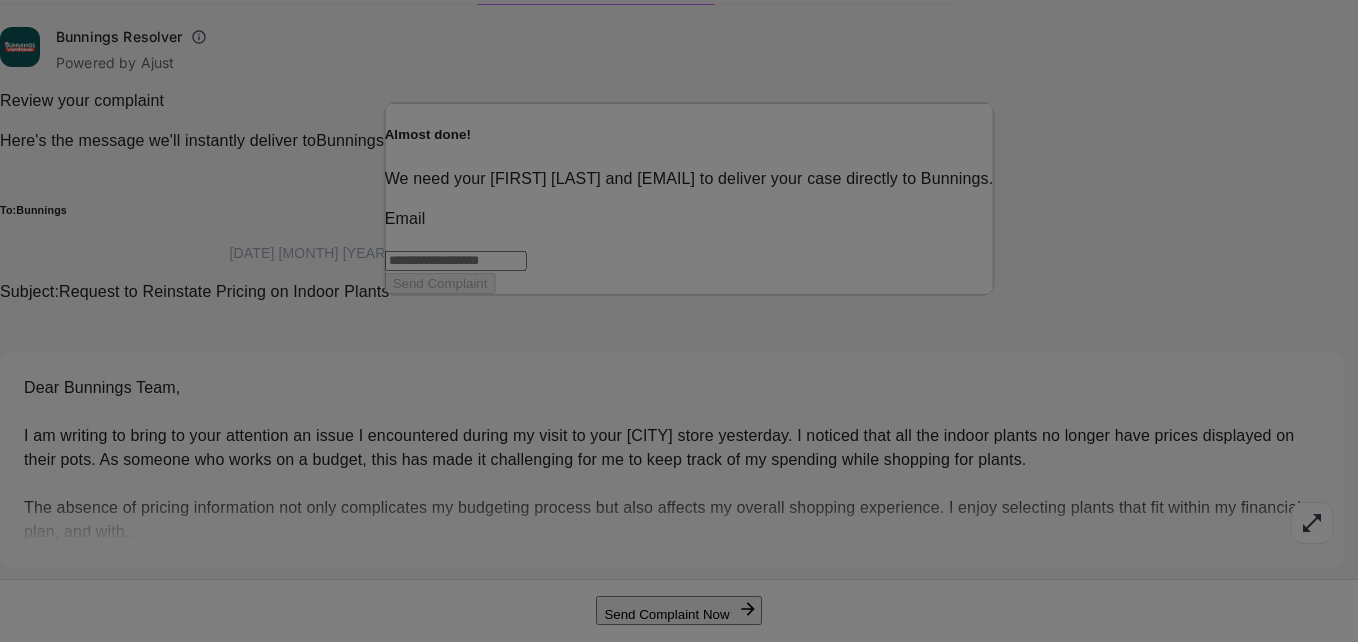click at bounding box center [456, 261] 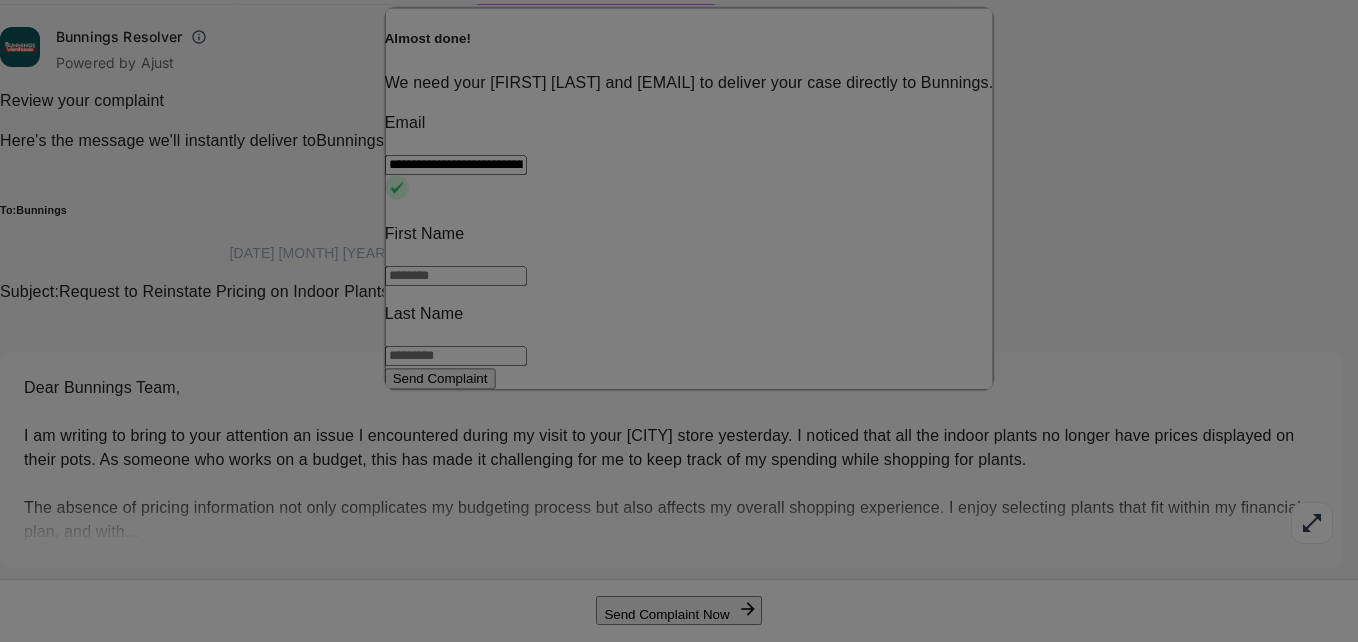 click at bounding box center [456, 277] 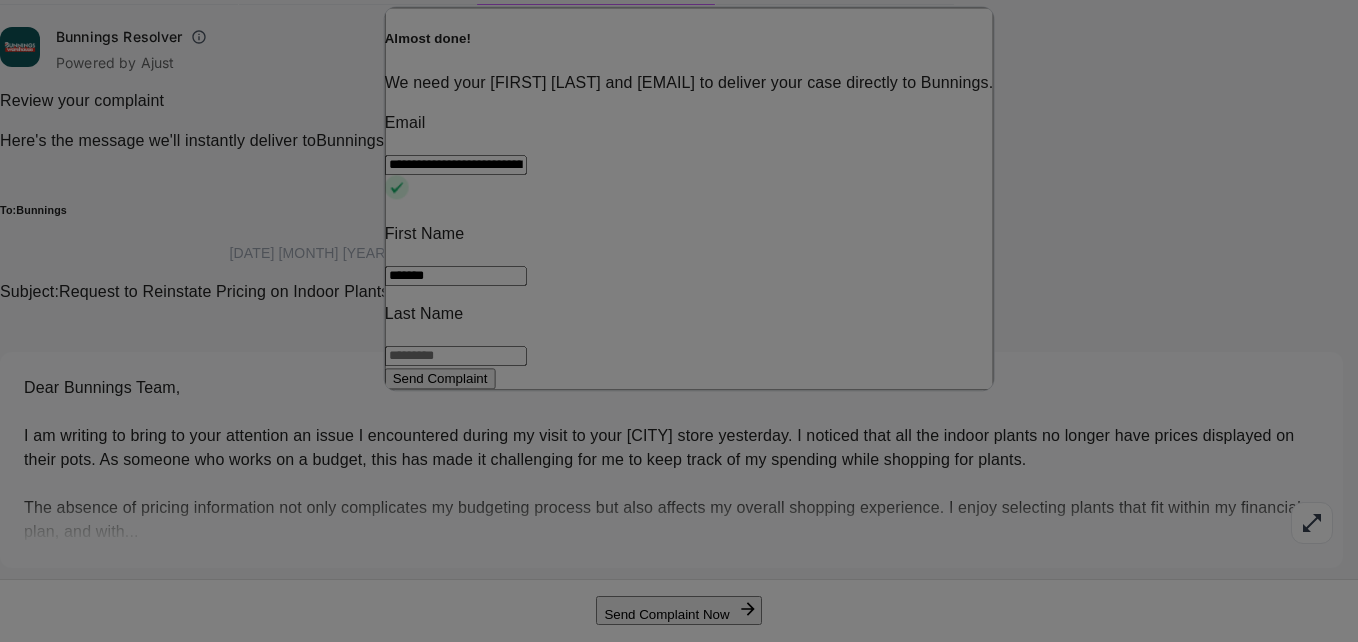 type on "*****" 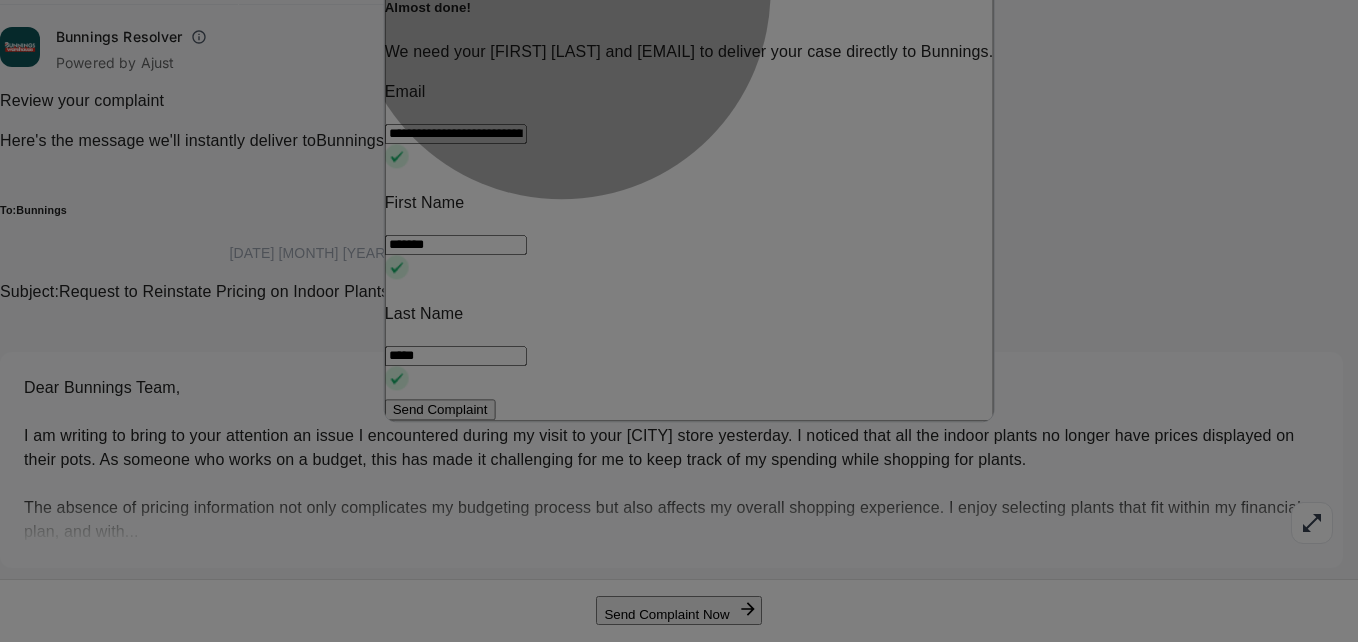 click on "Send Complaint" at bounding box center [440, 410] 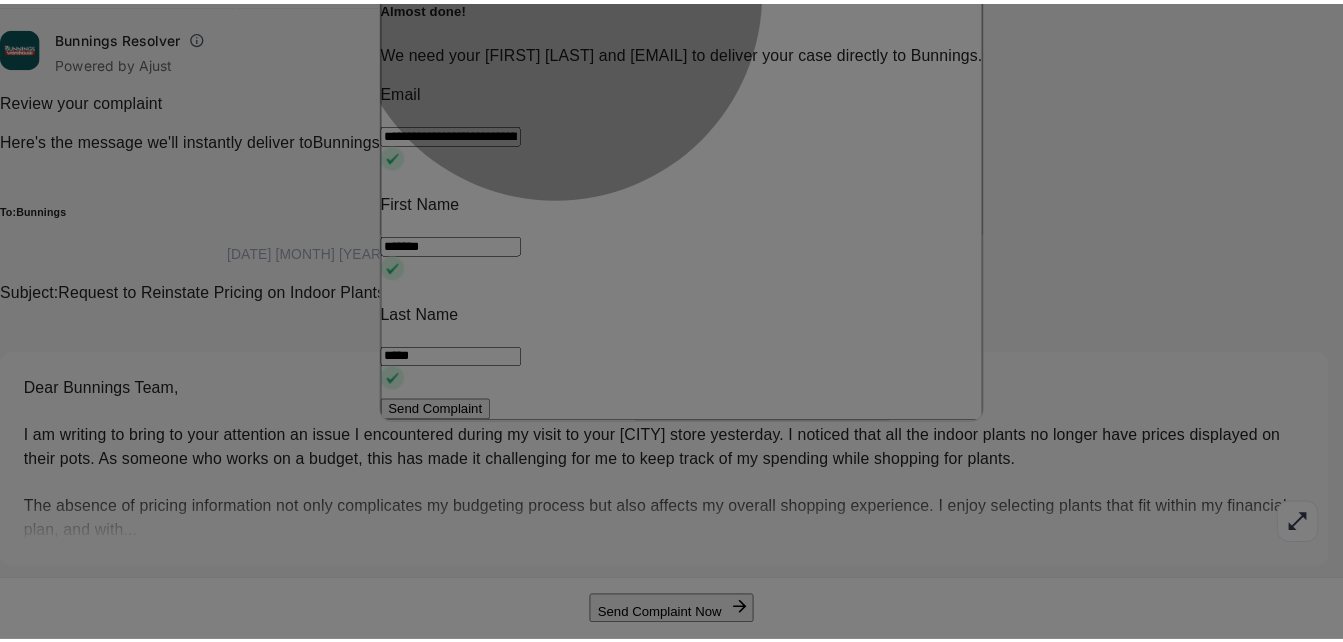 scroll, scrollTop: 10, scrollLeft: 0, axis: vertical 